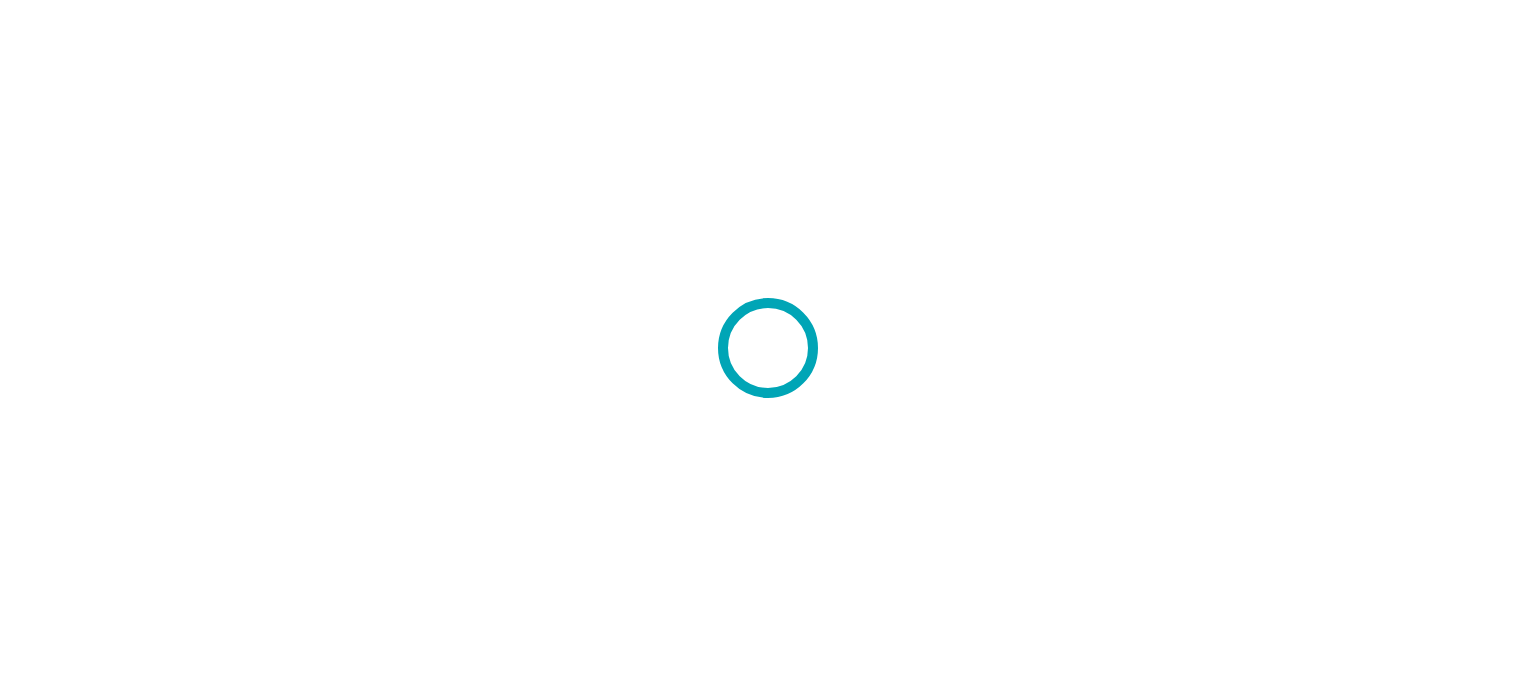 scroll, scrollTop: 0, scrollLeft: 0, axis: both 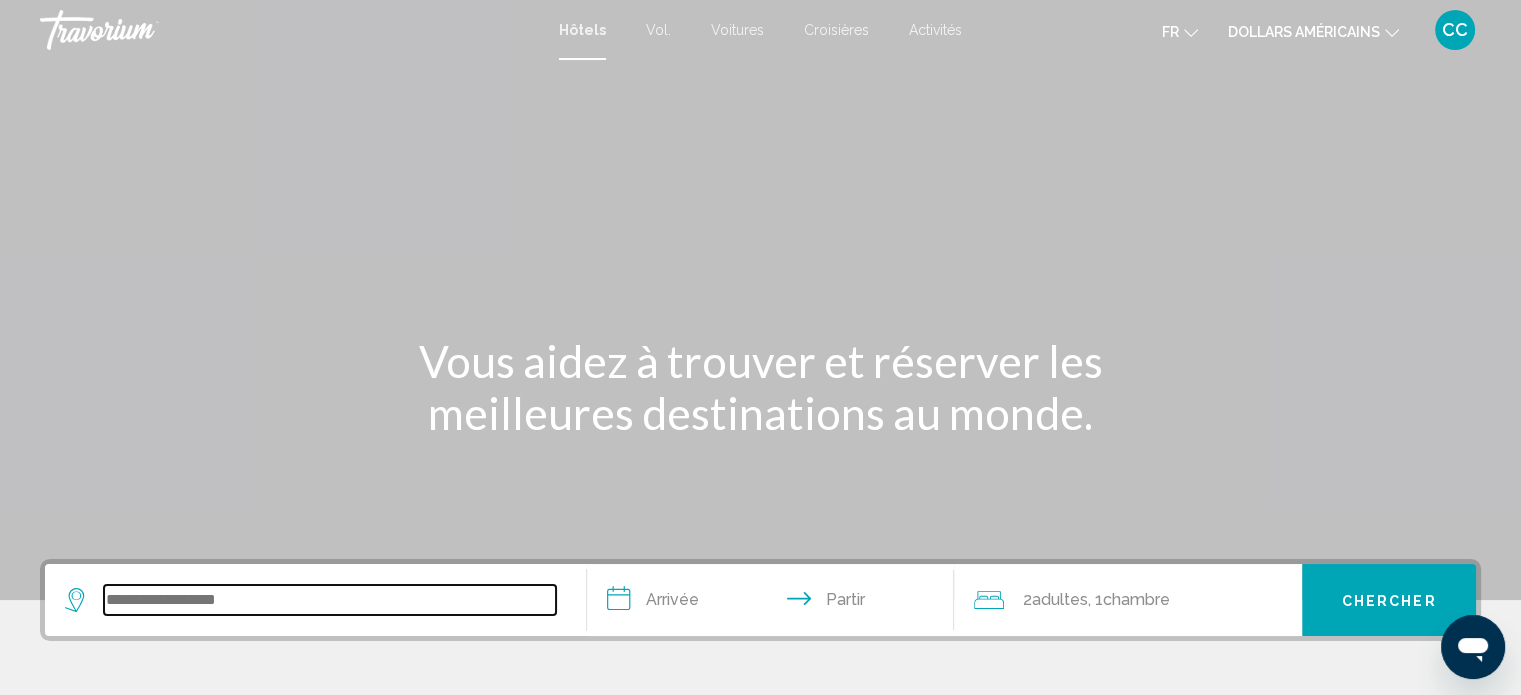 click at bounding box center [330, 600] 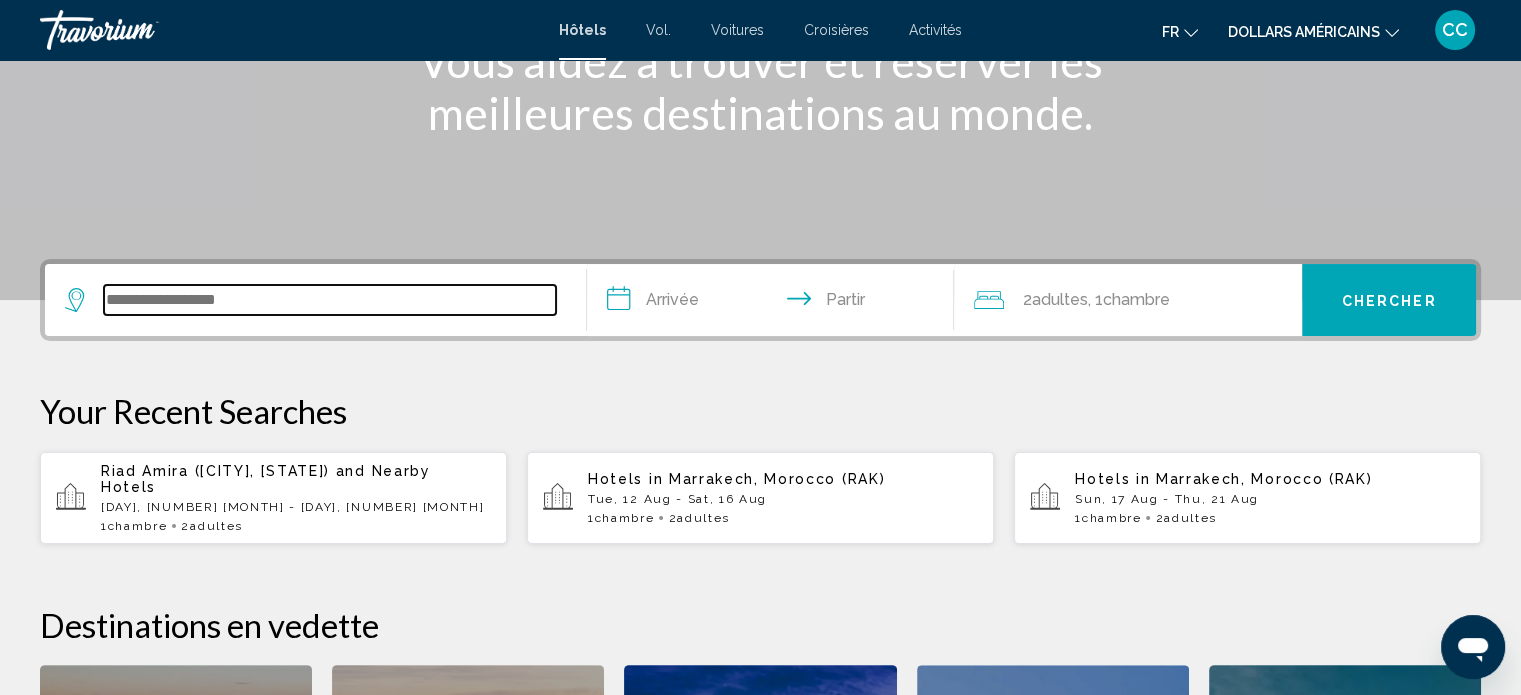 scroll, scrollTop: 493, scrollLeft: 0, axis: vertical 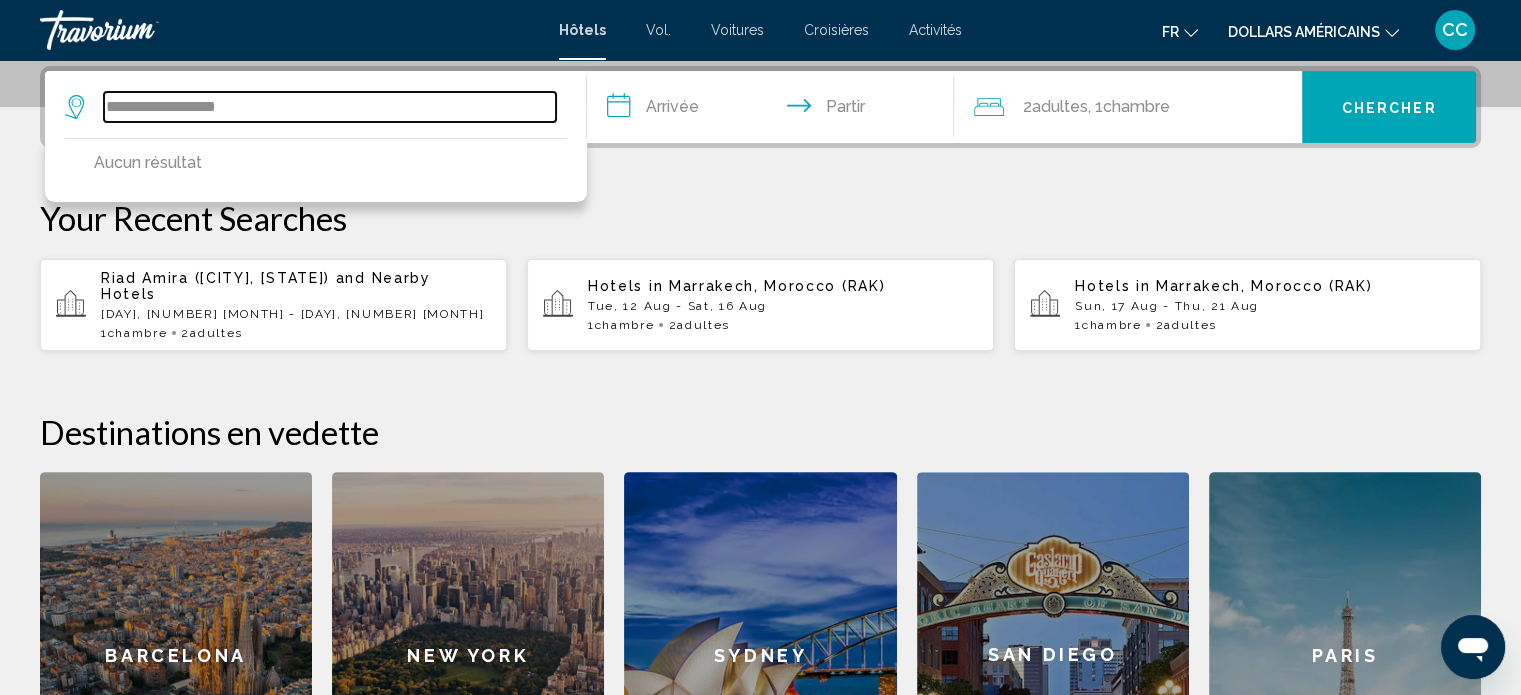 click on "**********" at bounding box center (330, 107) 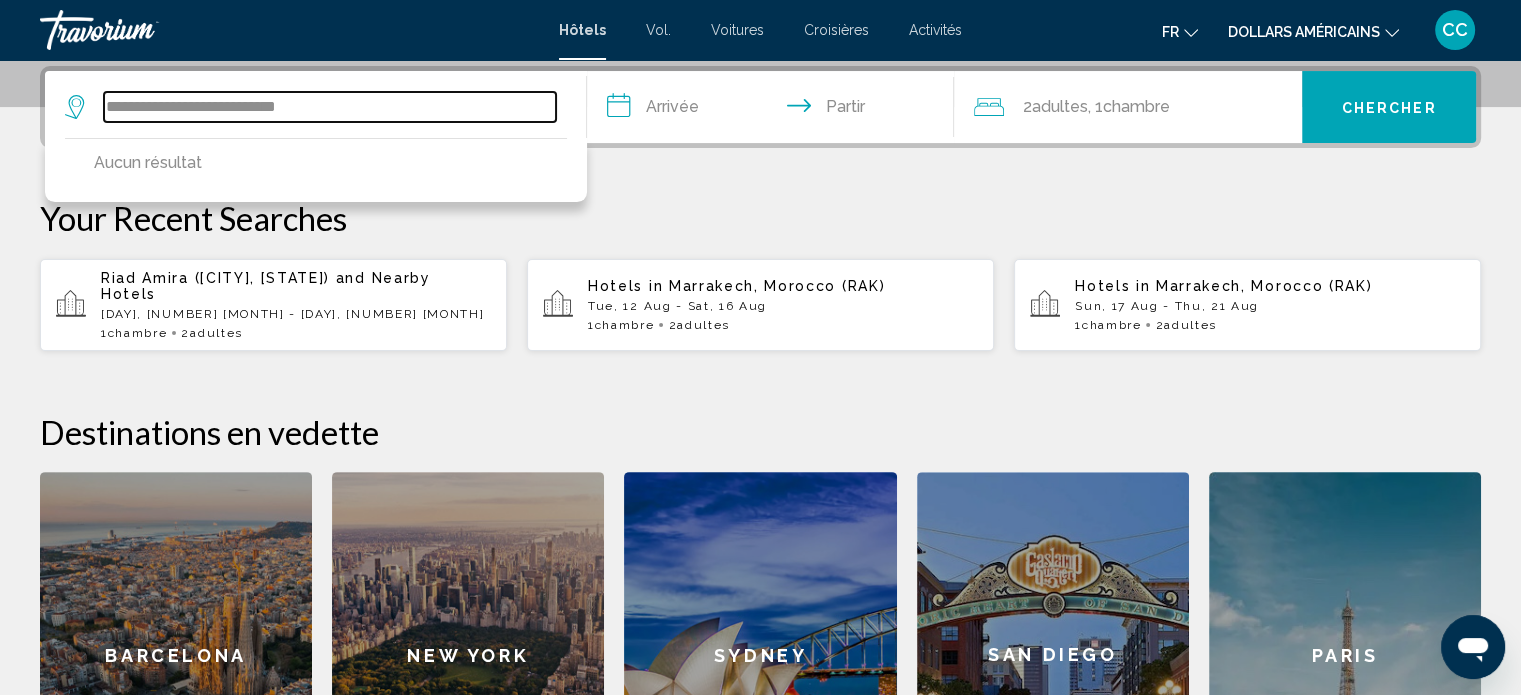 type on "**********" 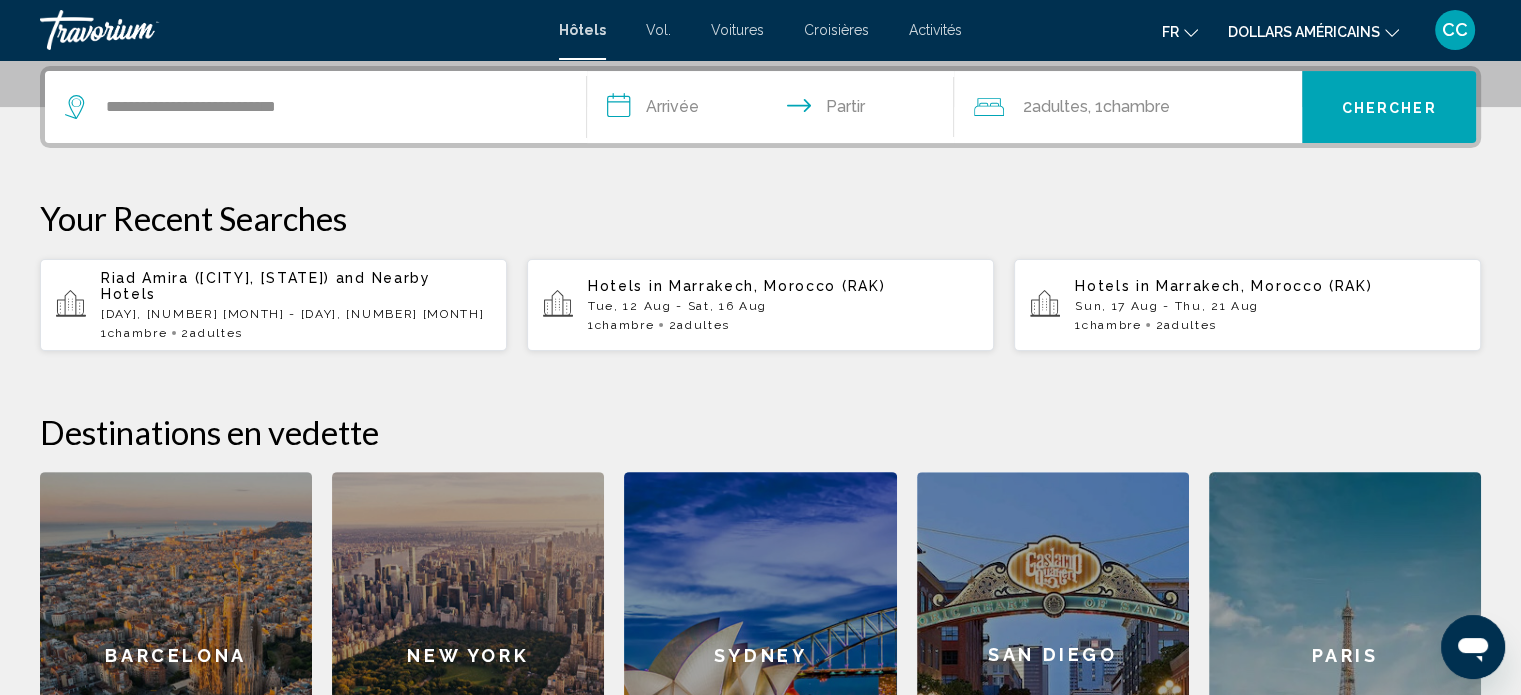 drag, startPoint x: 752, startPoint y: 117, endPoint x: 693, endPoint y: 106, distance: 60.016663 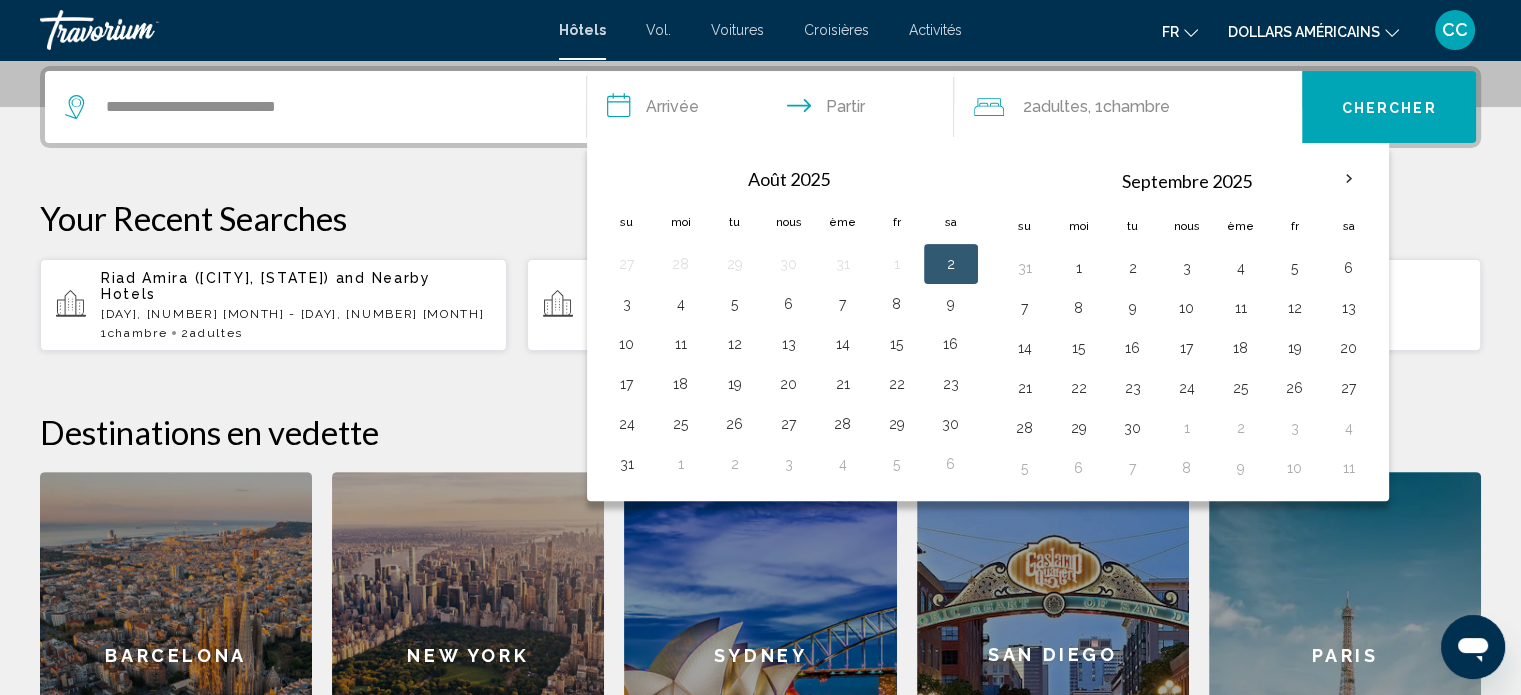 click on "**********" at bounding box center (775, 110) 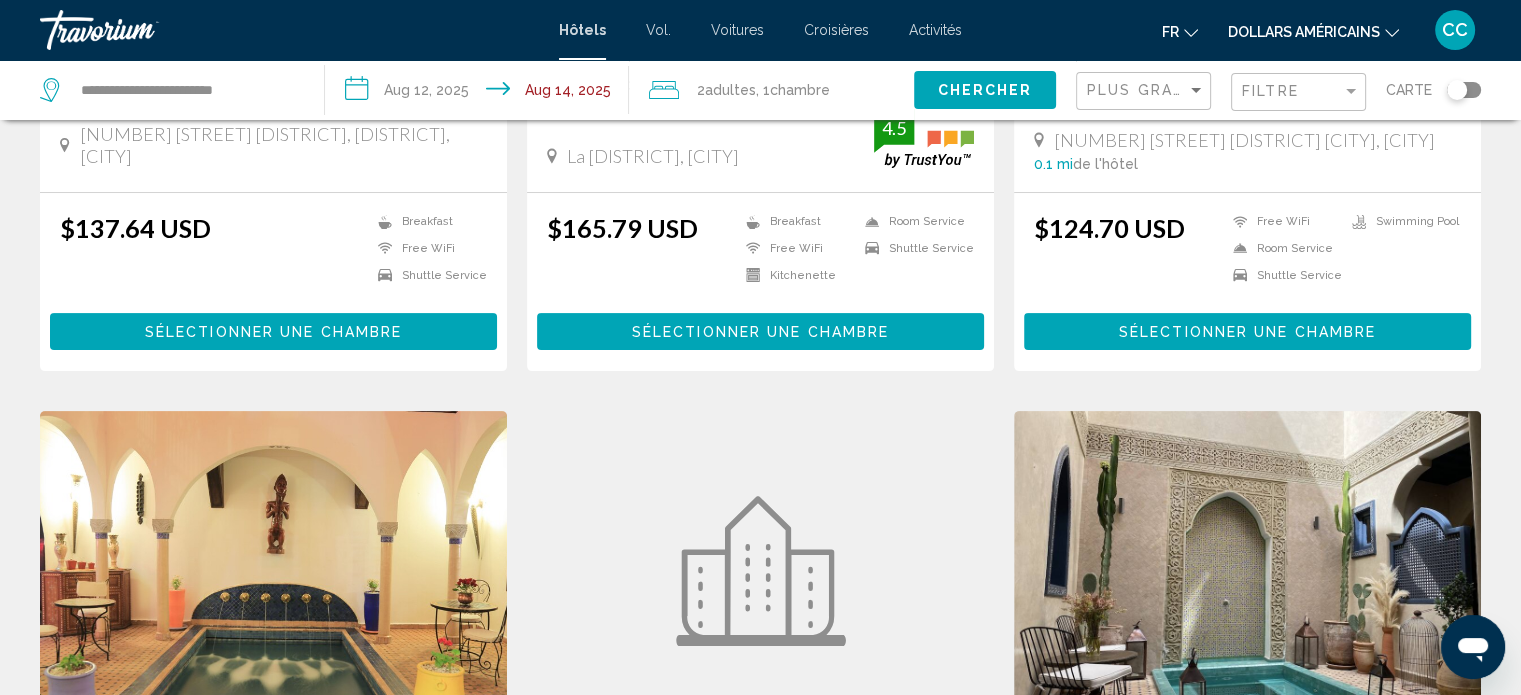 scroll, scrollTop: 0, scrollLeft: 0, axis: both 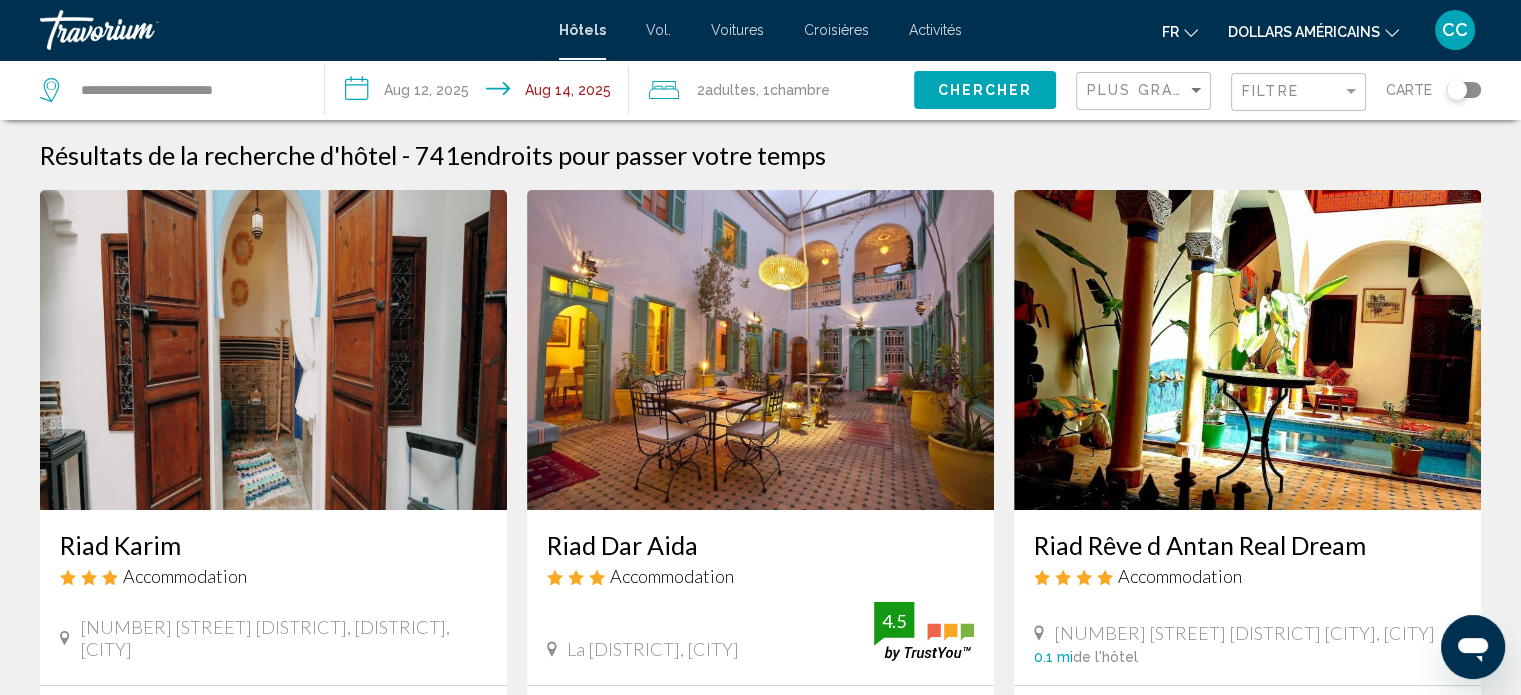 click on "Filtre" 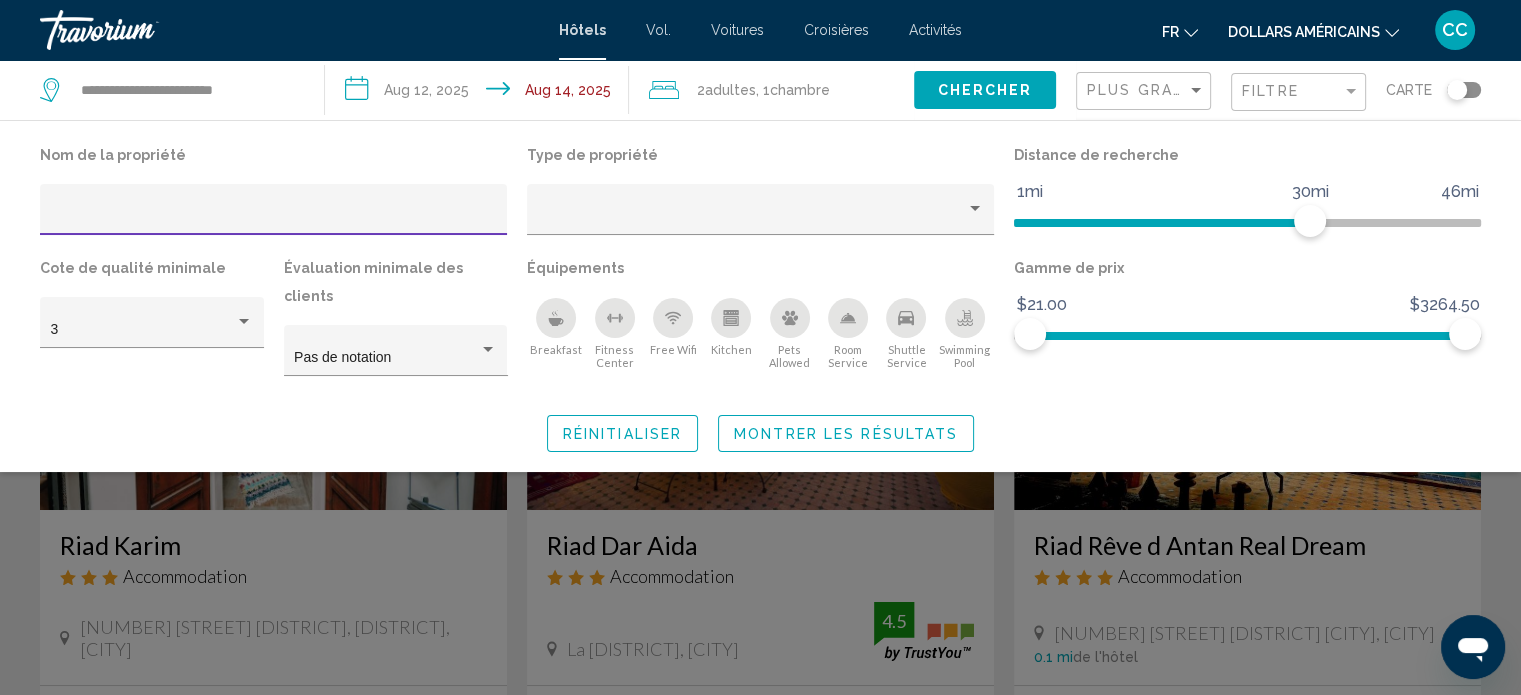click 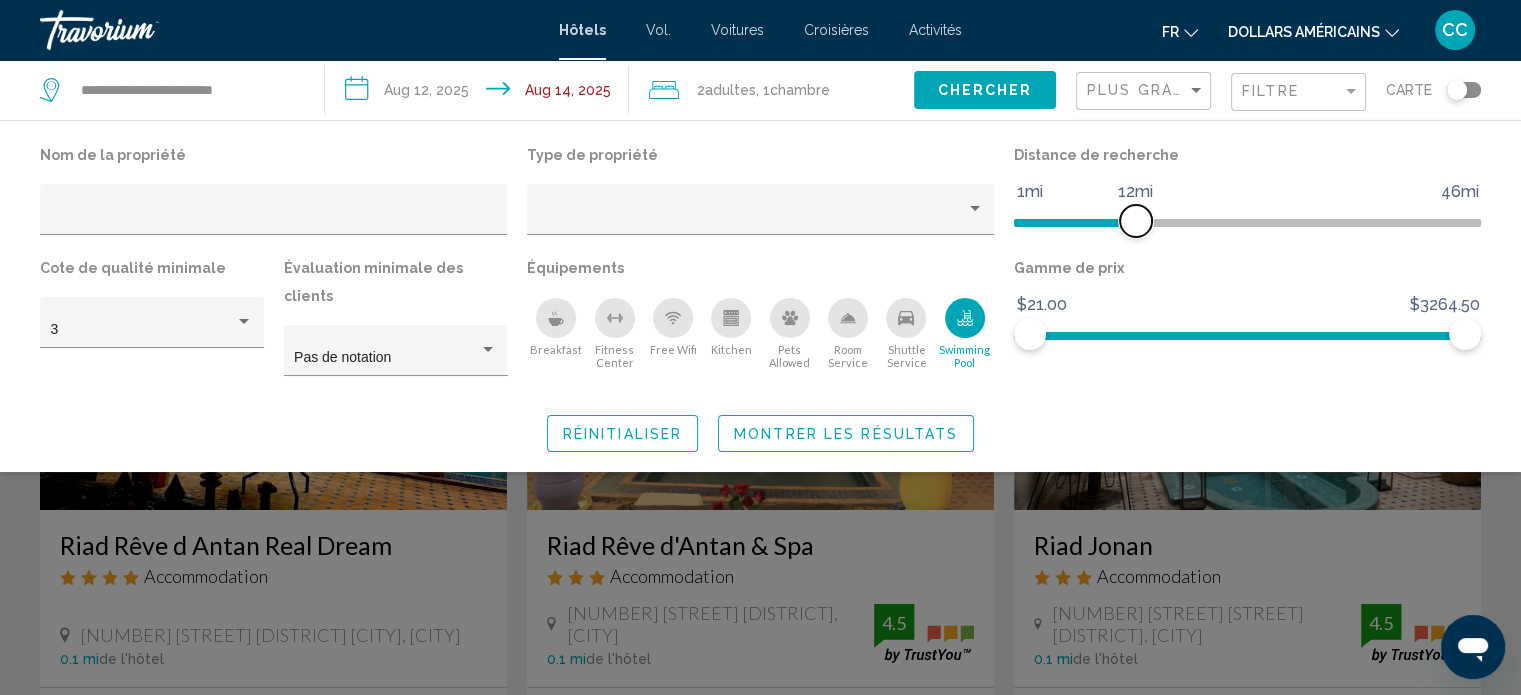 drag, startPoint x: 1309, startPoint y: 217, endPoint x: 1139, endPoint y: 230, distance: 170.49634 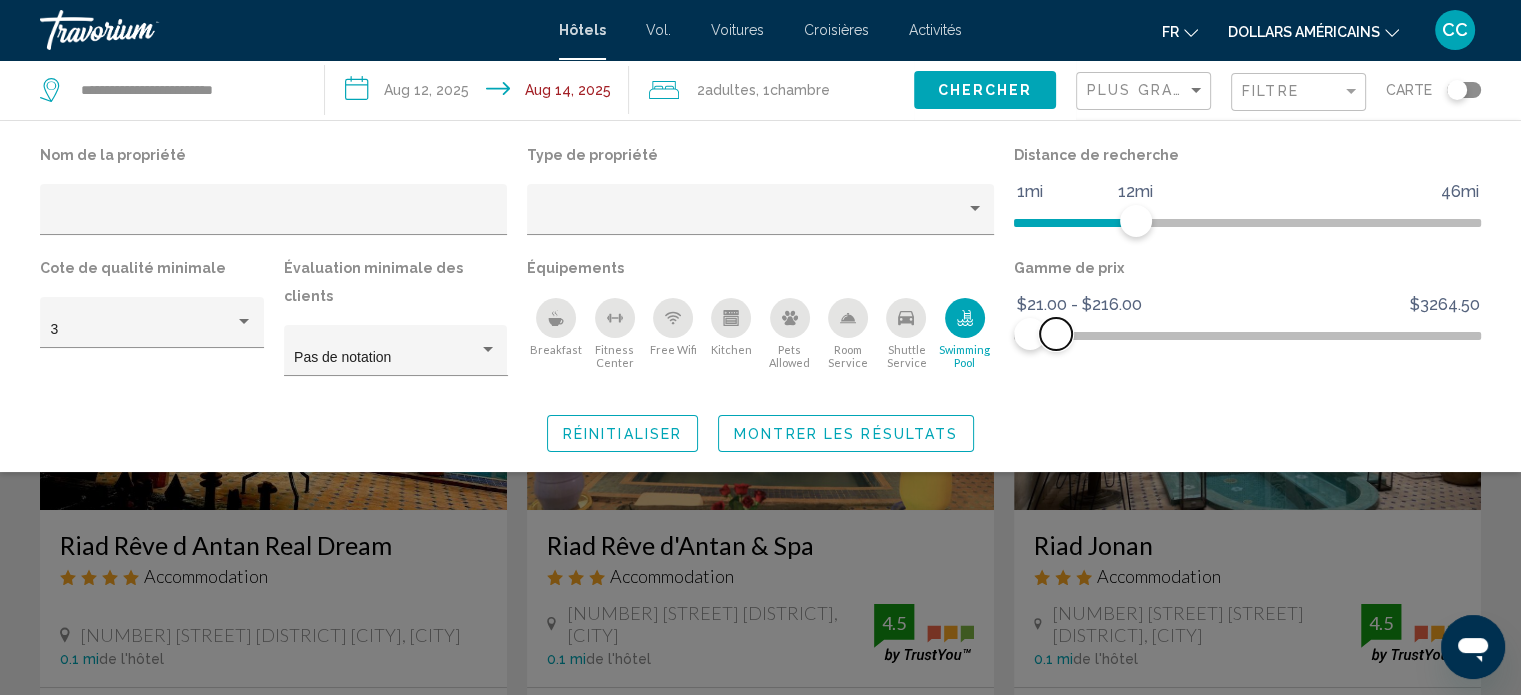 drag, startPoint x: 1461, startPoint y: 328, endPoint x: 1056, endPoint y: 347, distance: 405.44543 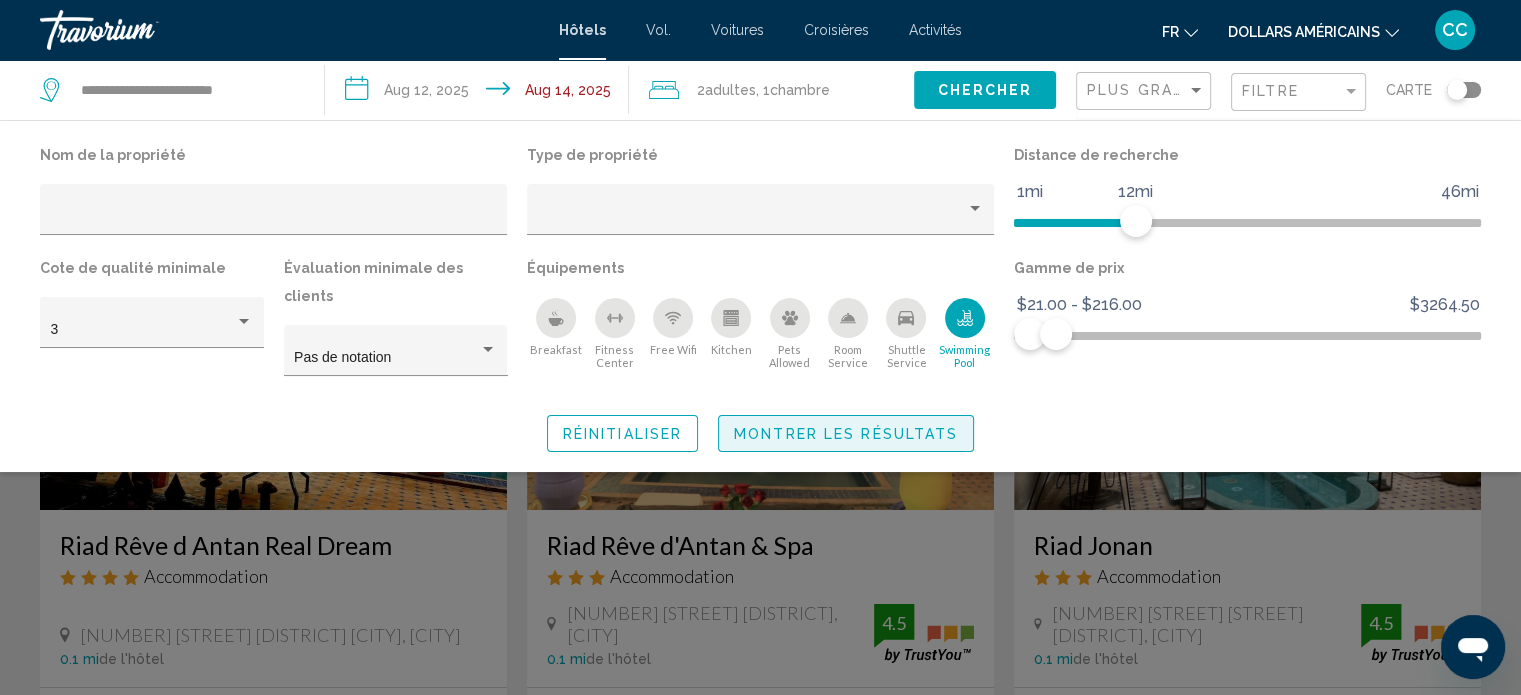 click on "Montrer les résultats" 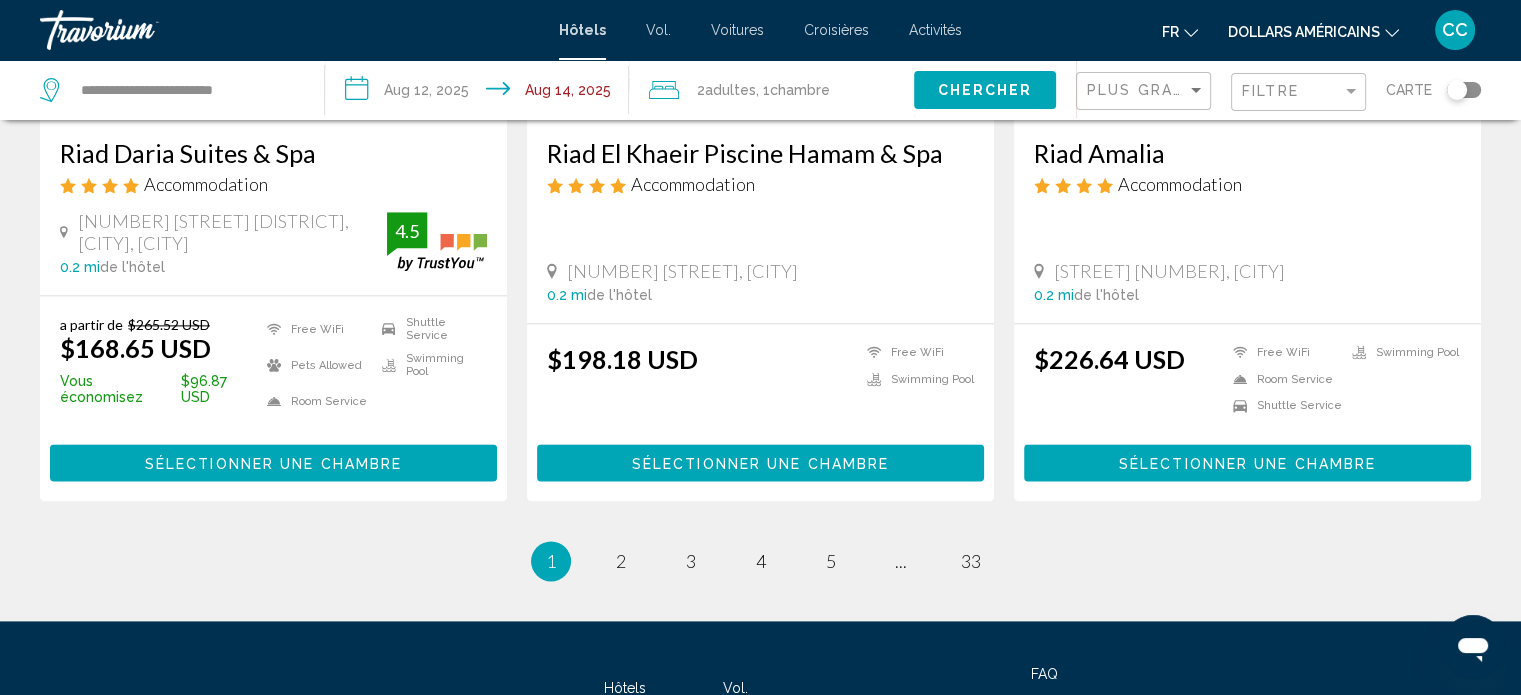 scroll, scrollTop: 2585, scrollLeft: 0, axis: vertical 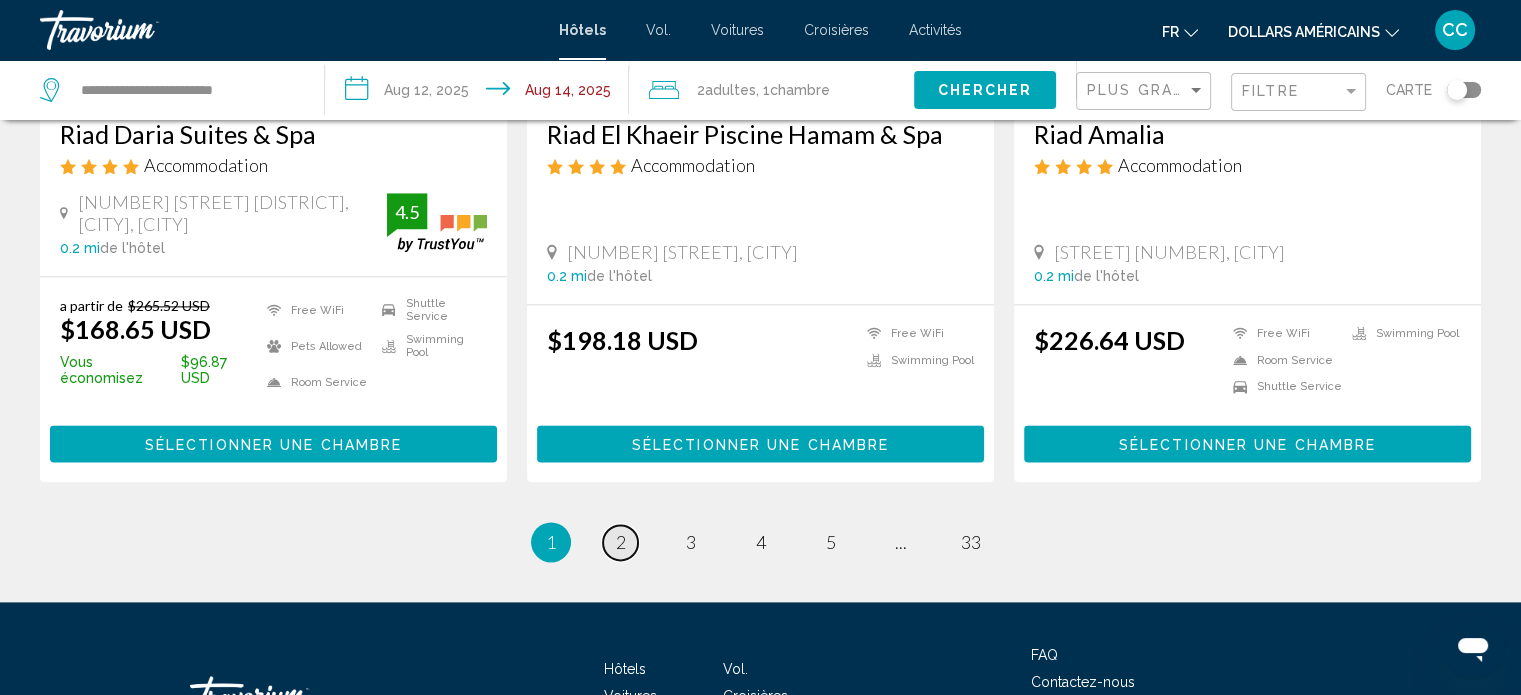 click on "2" at bounding box center (621, 542) 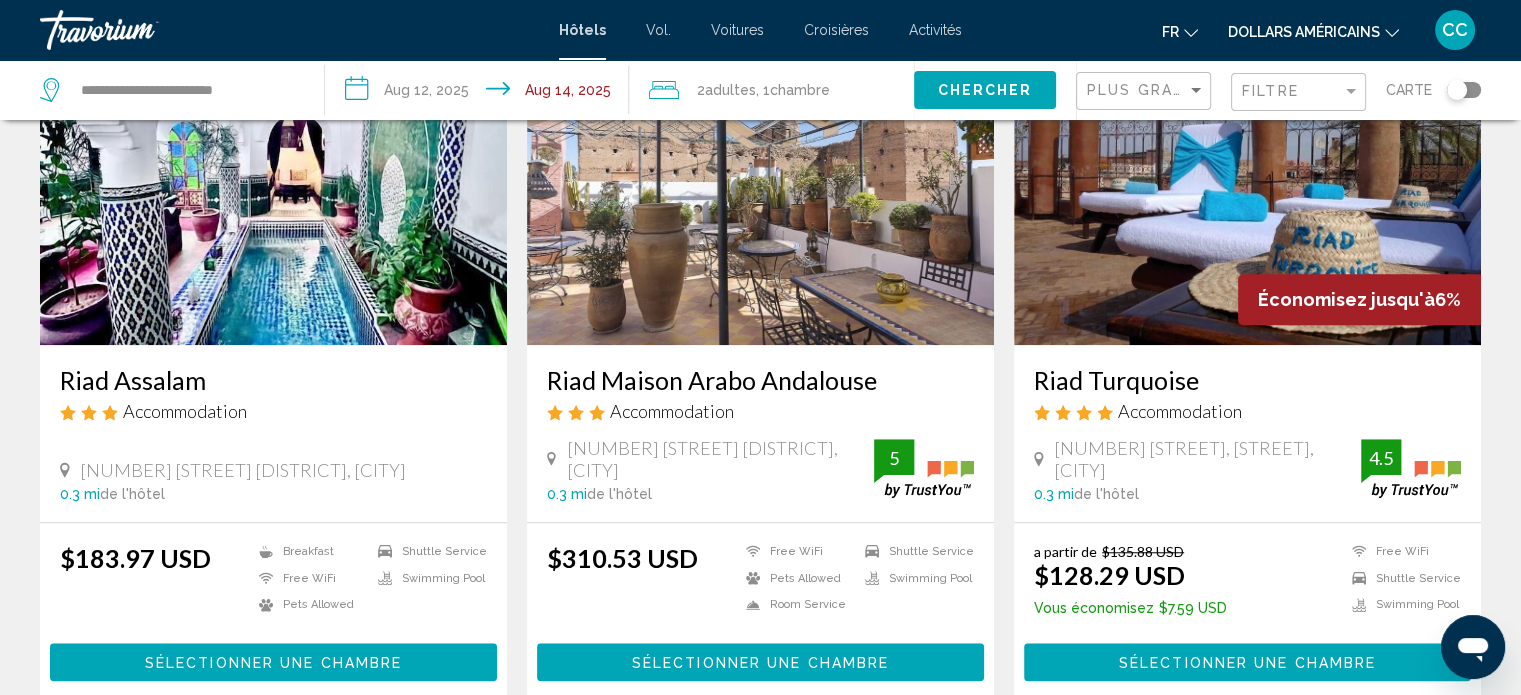 scroll, scrollTop: 1599, scrollLeft: 0, axis: vertical 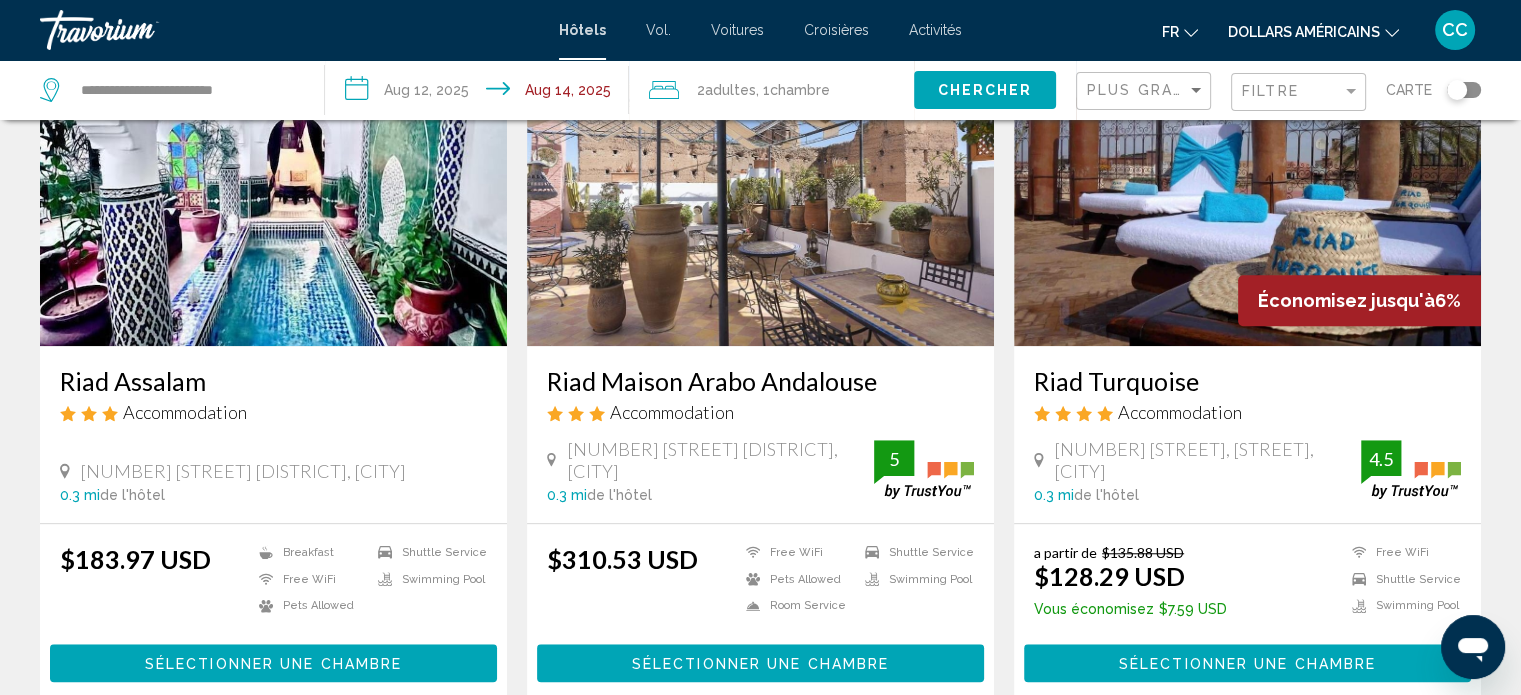 click on "Riad Turquoise" at bounding box center (1247, 381) 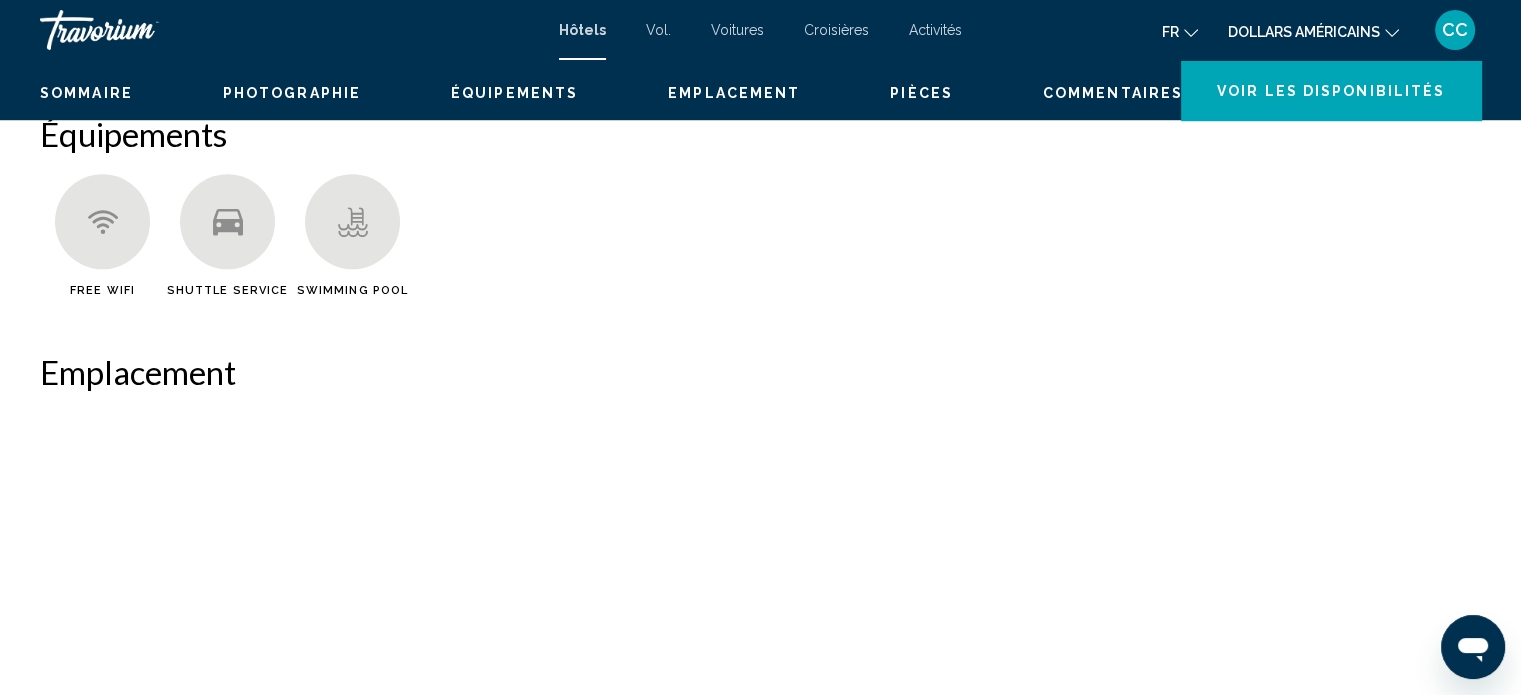scroll, scrollTop: 12, scrollLeft: 0, axis: vertical 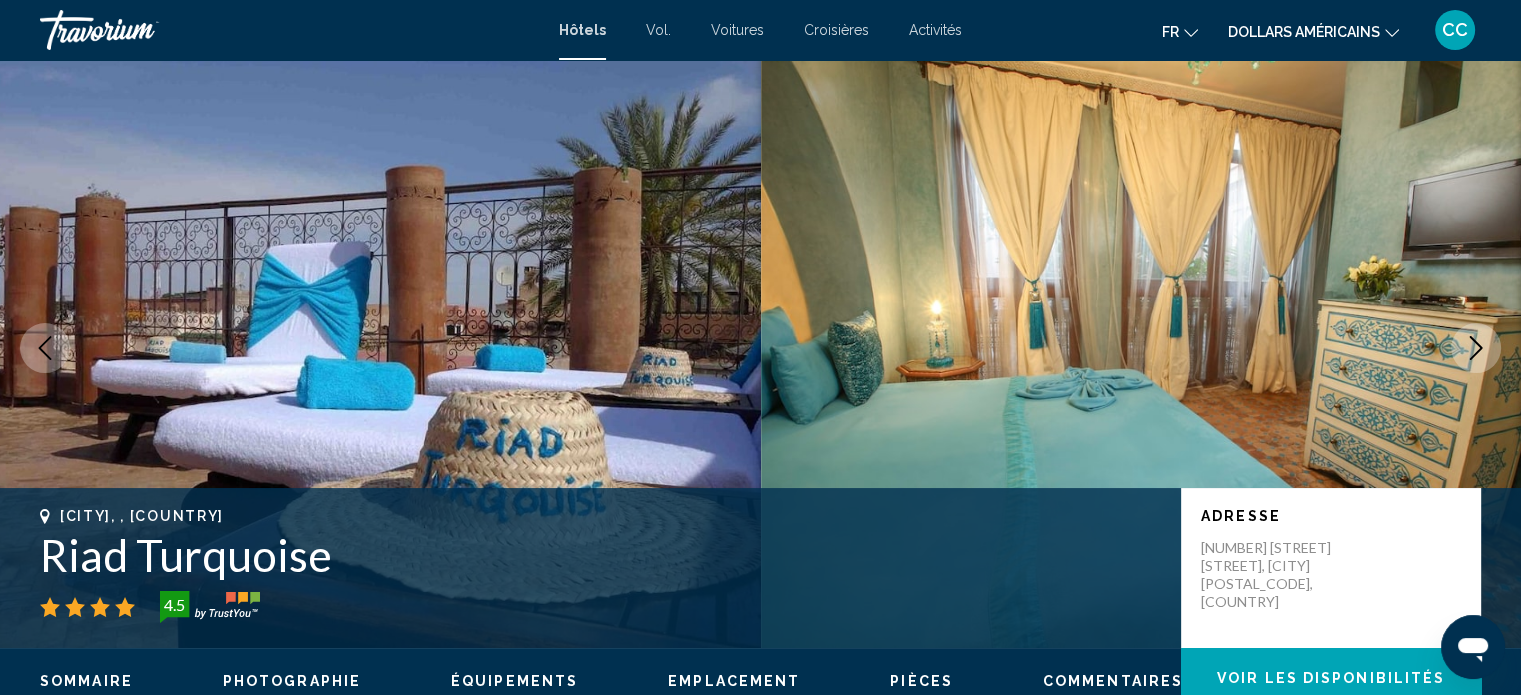 click 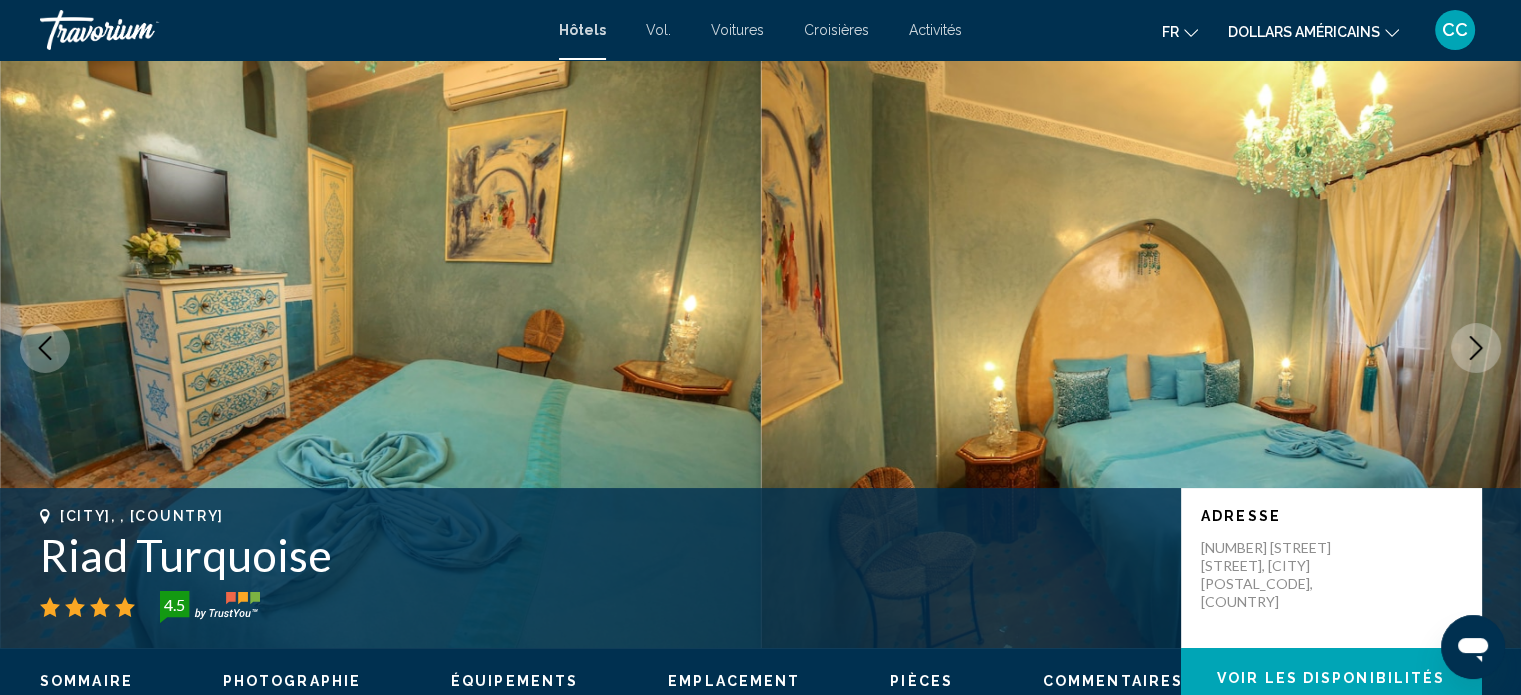 click 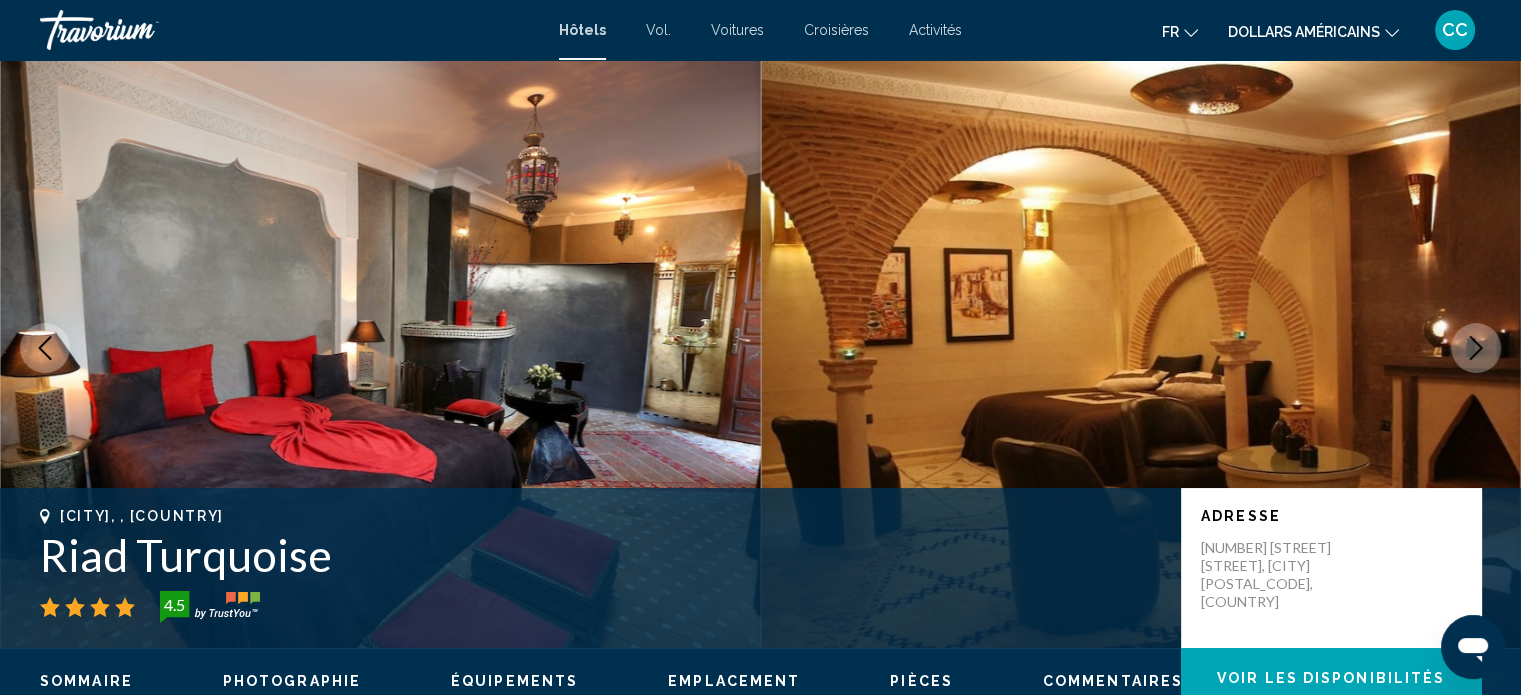 click 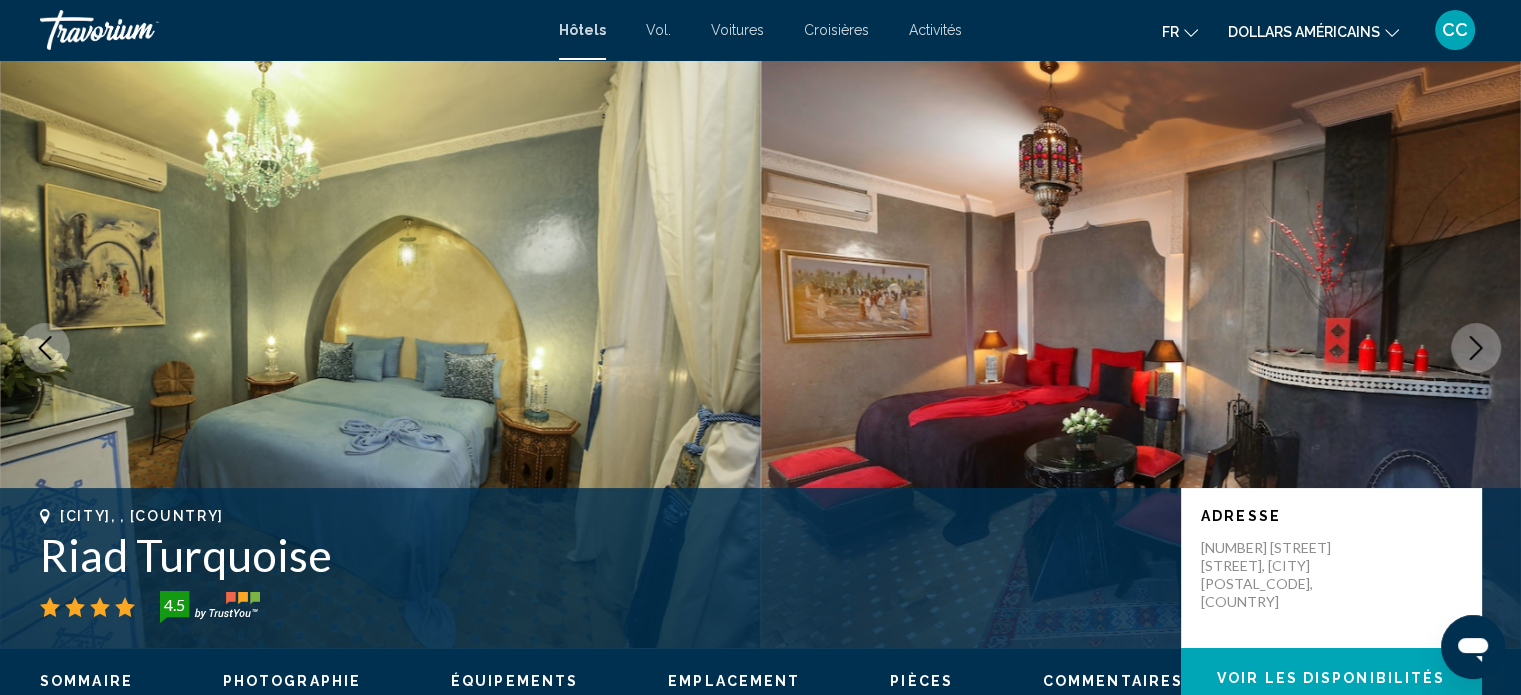 click 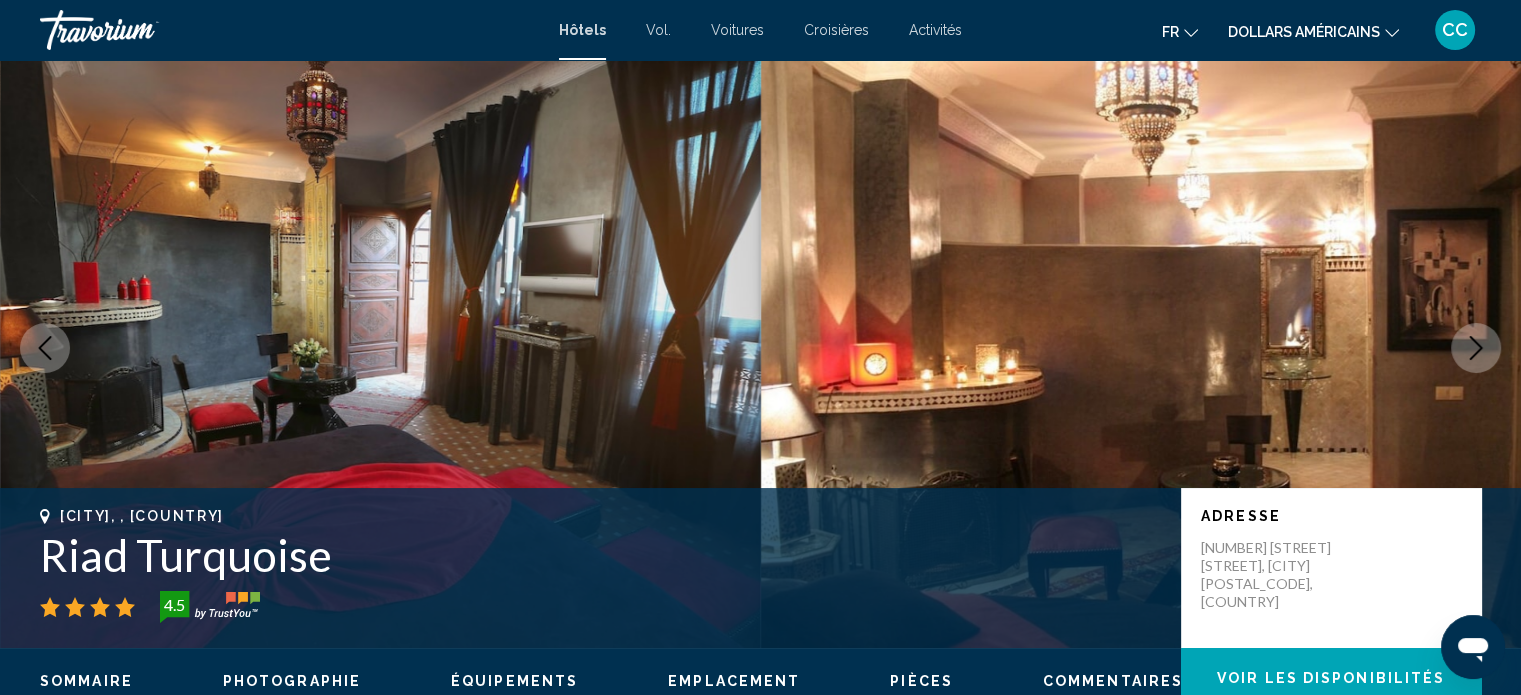 click 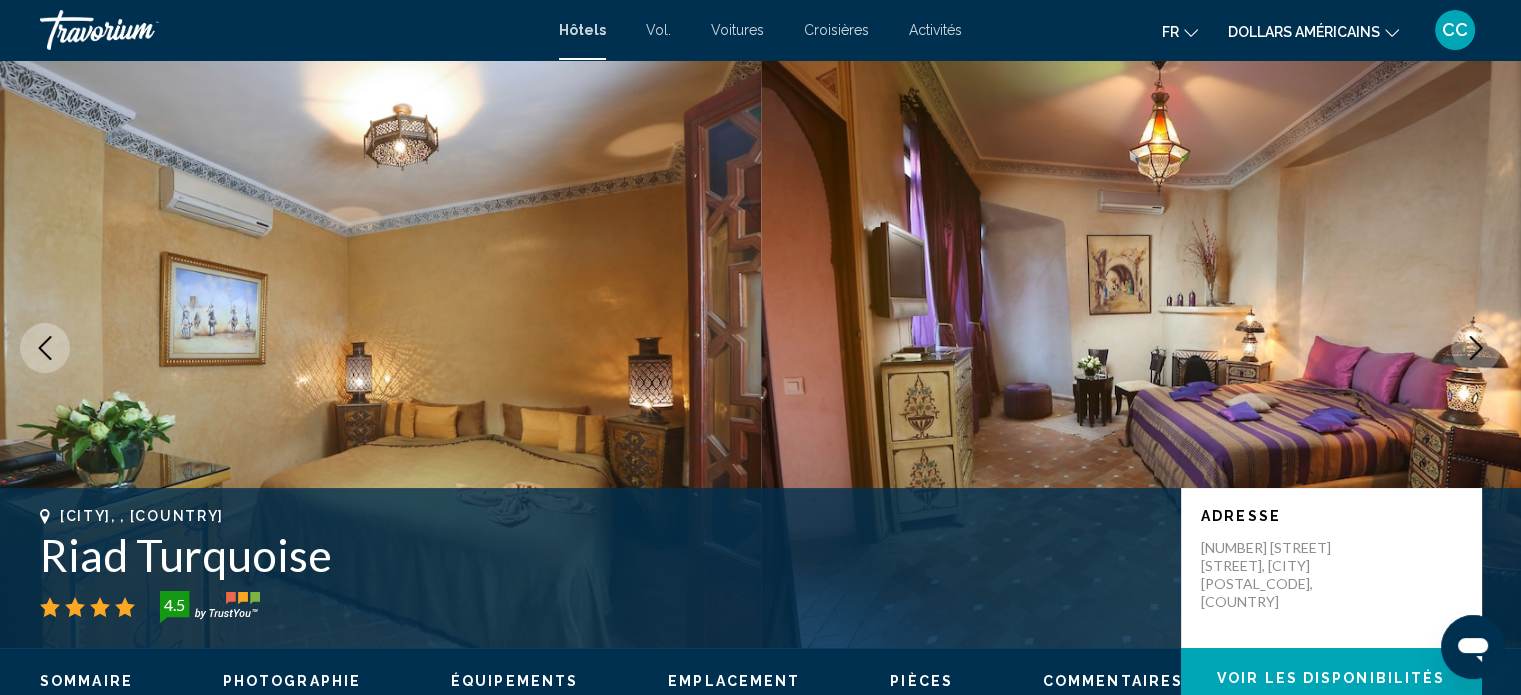 click 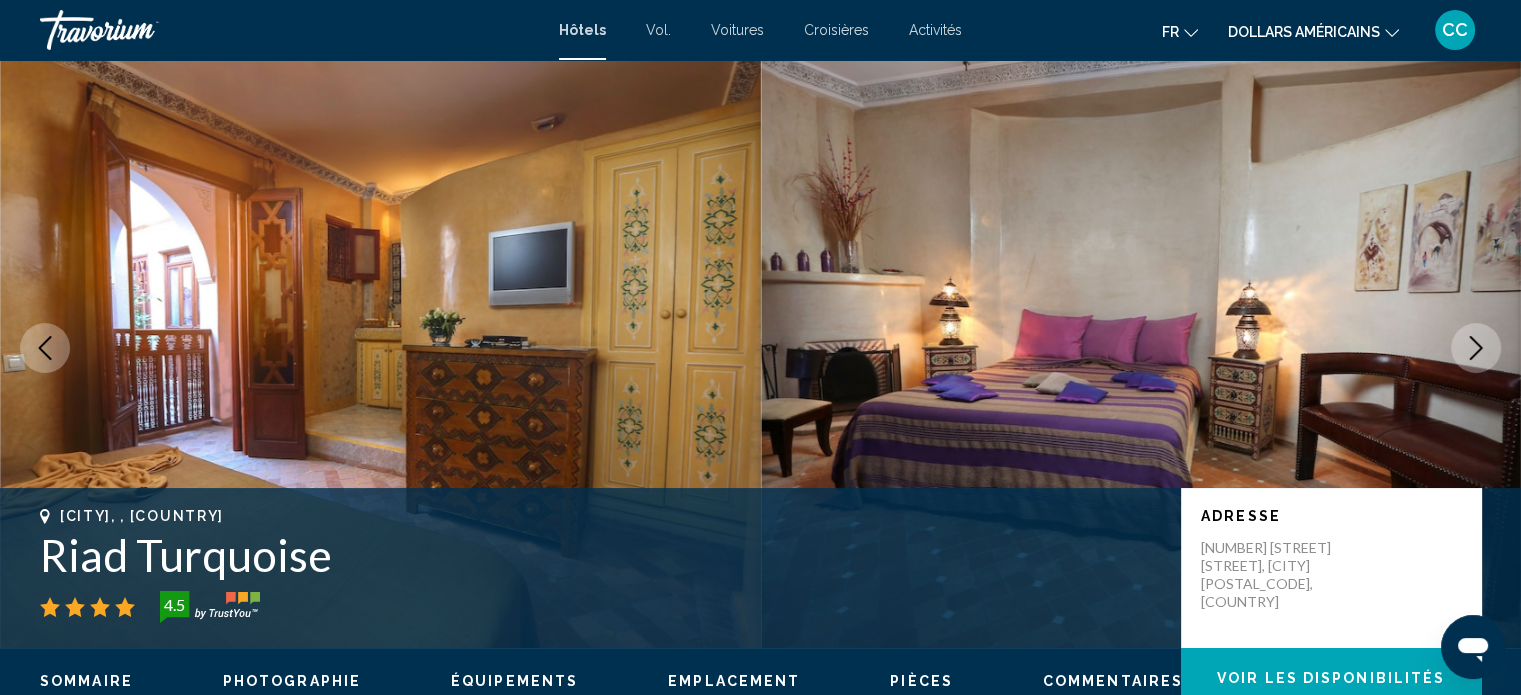 click 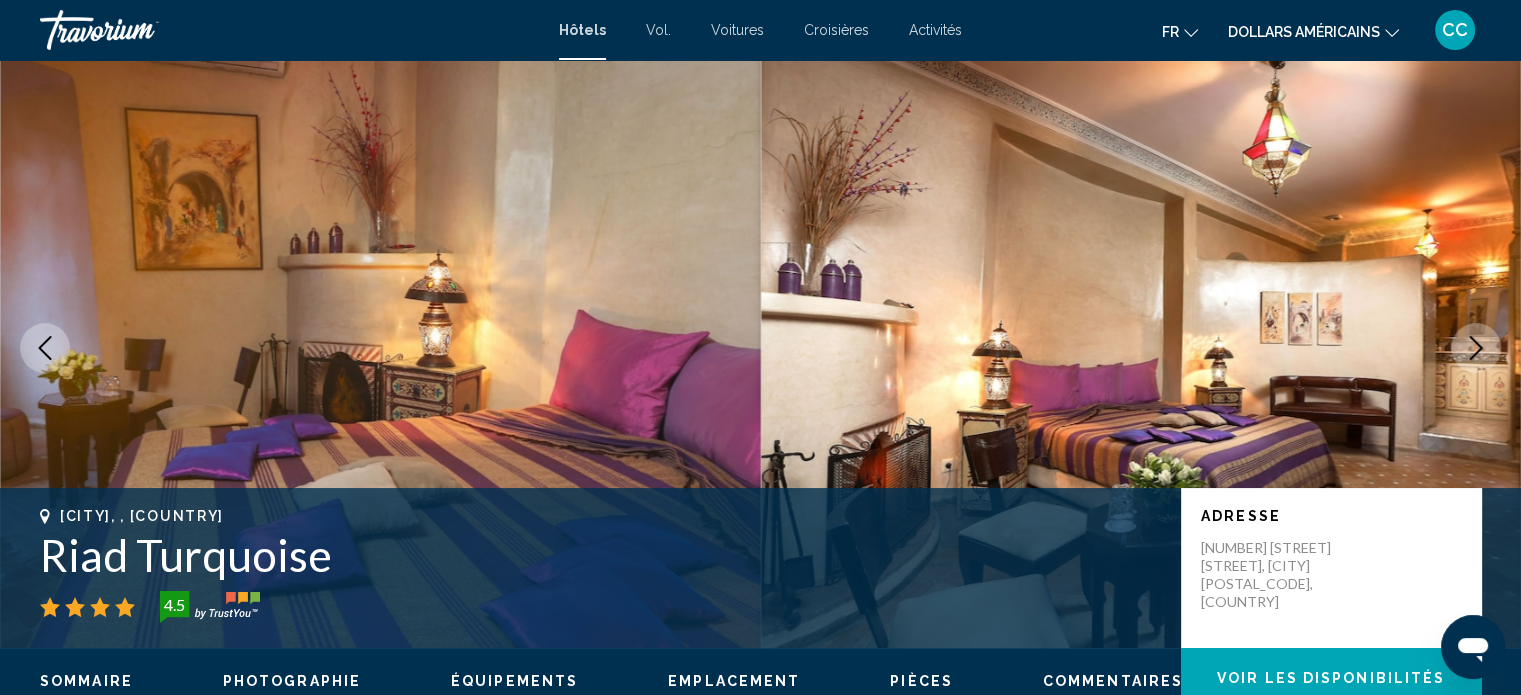 click 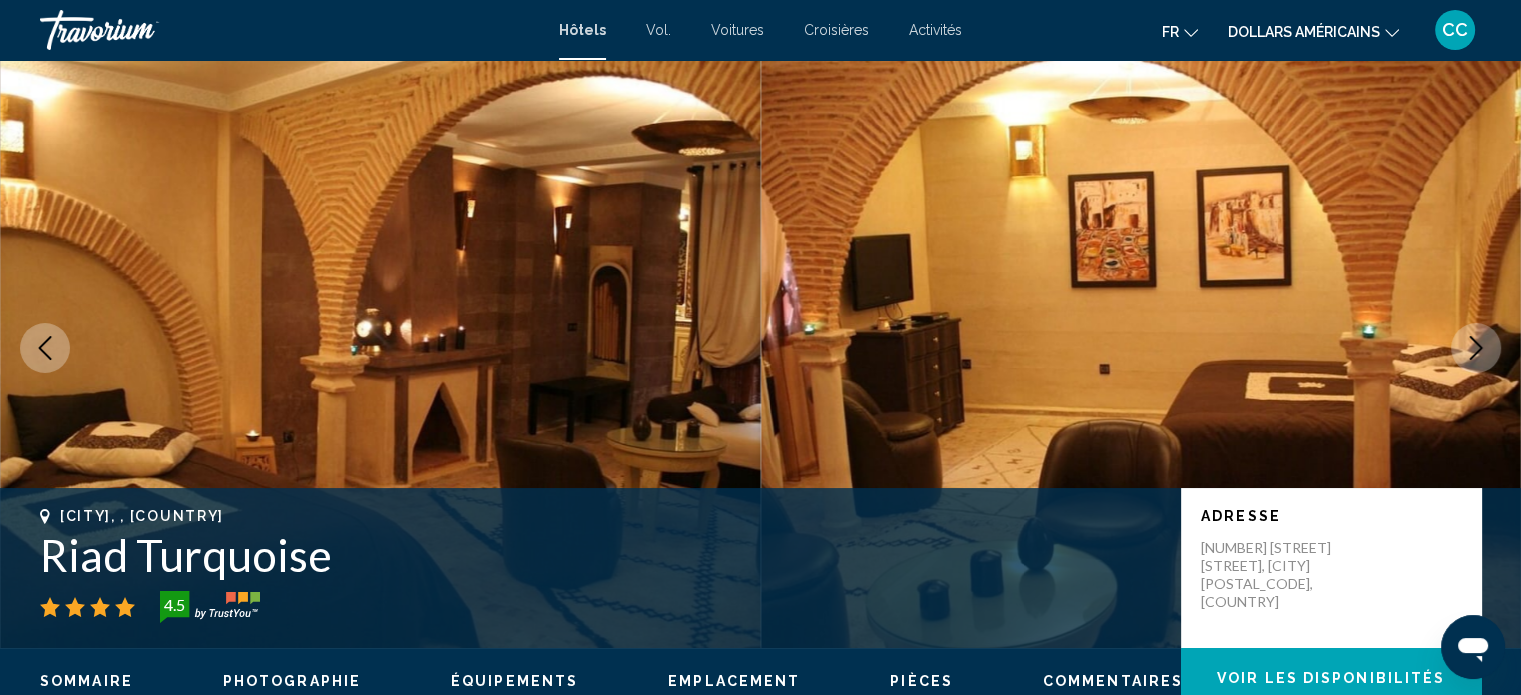 click 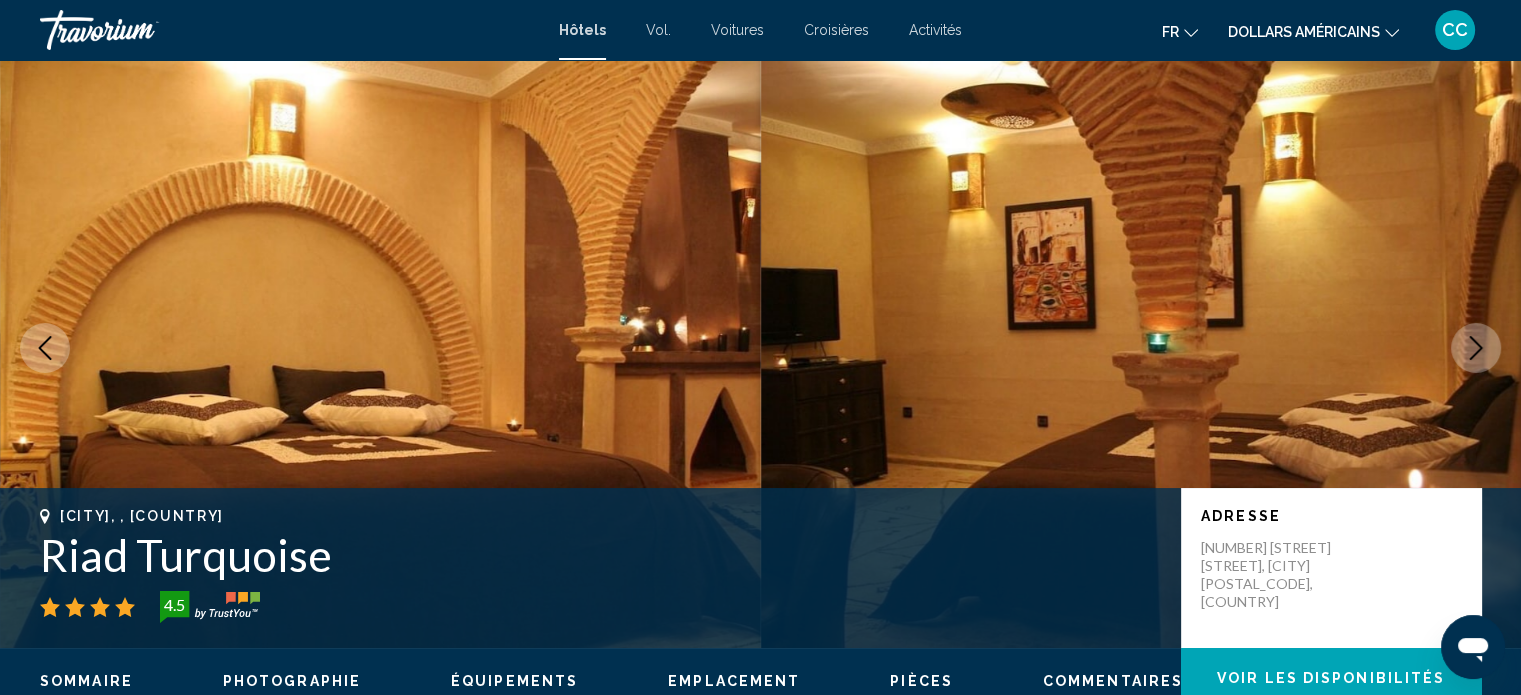 click 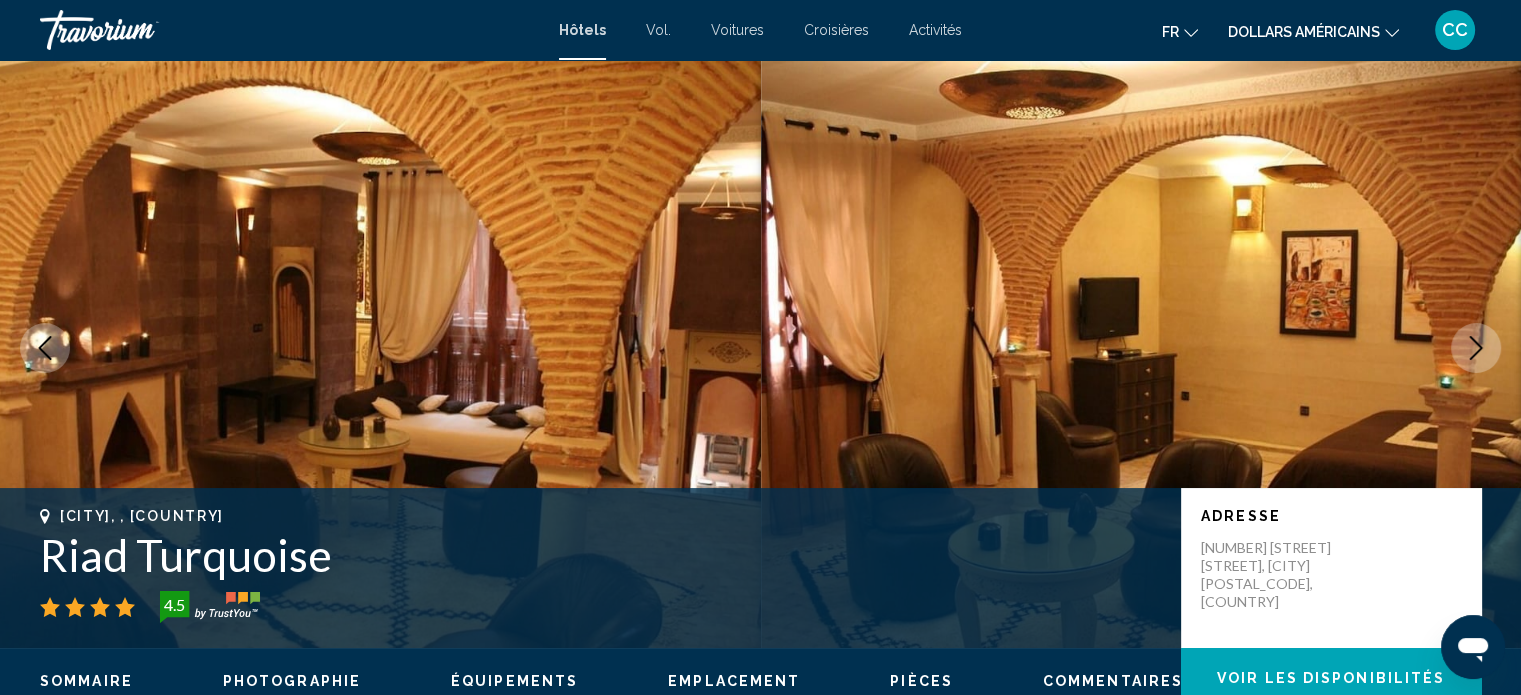 click 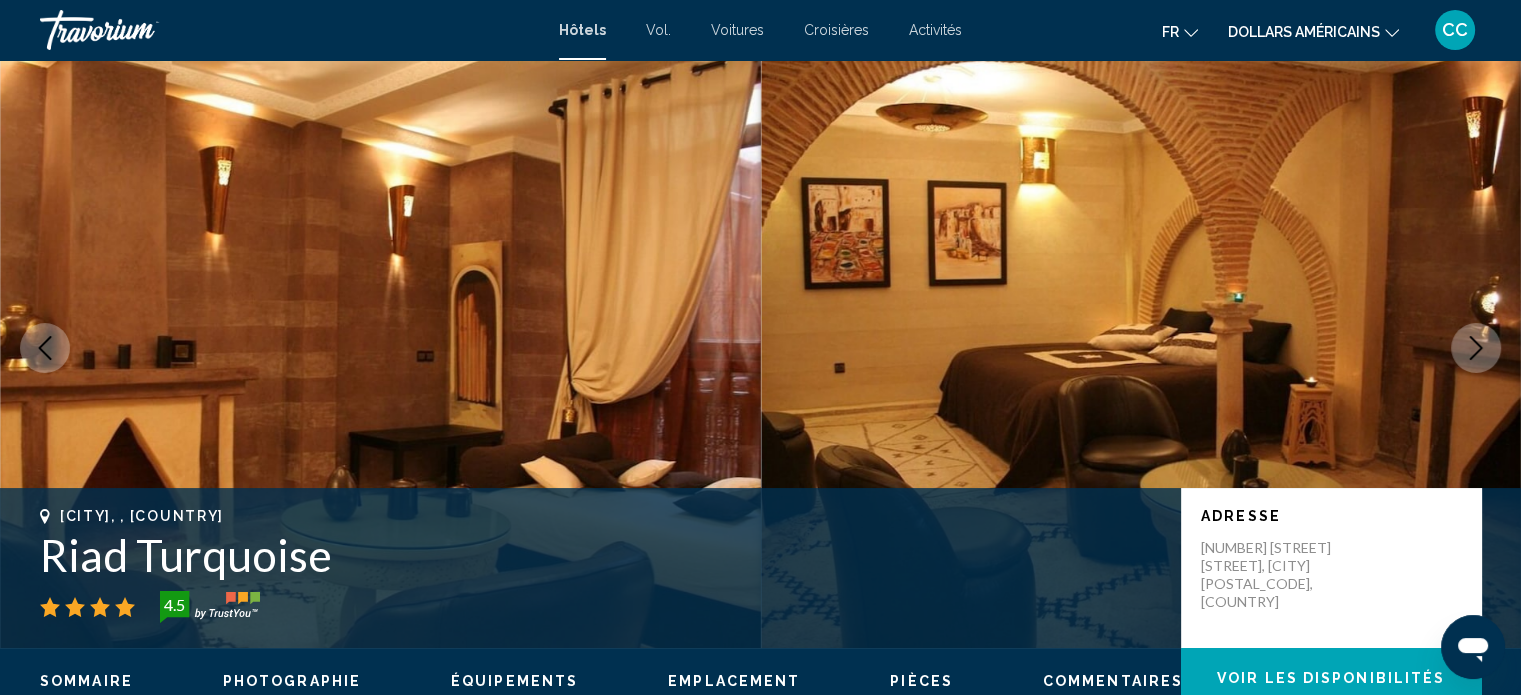 click 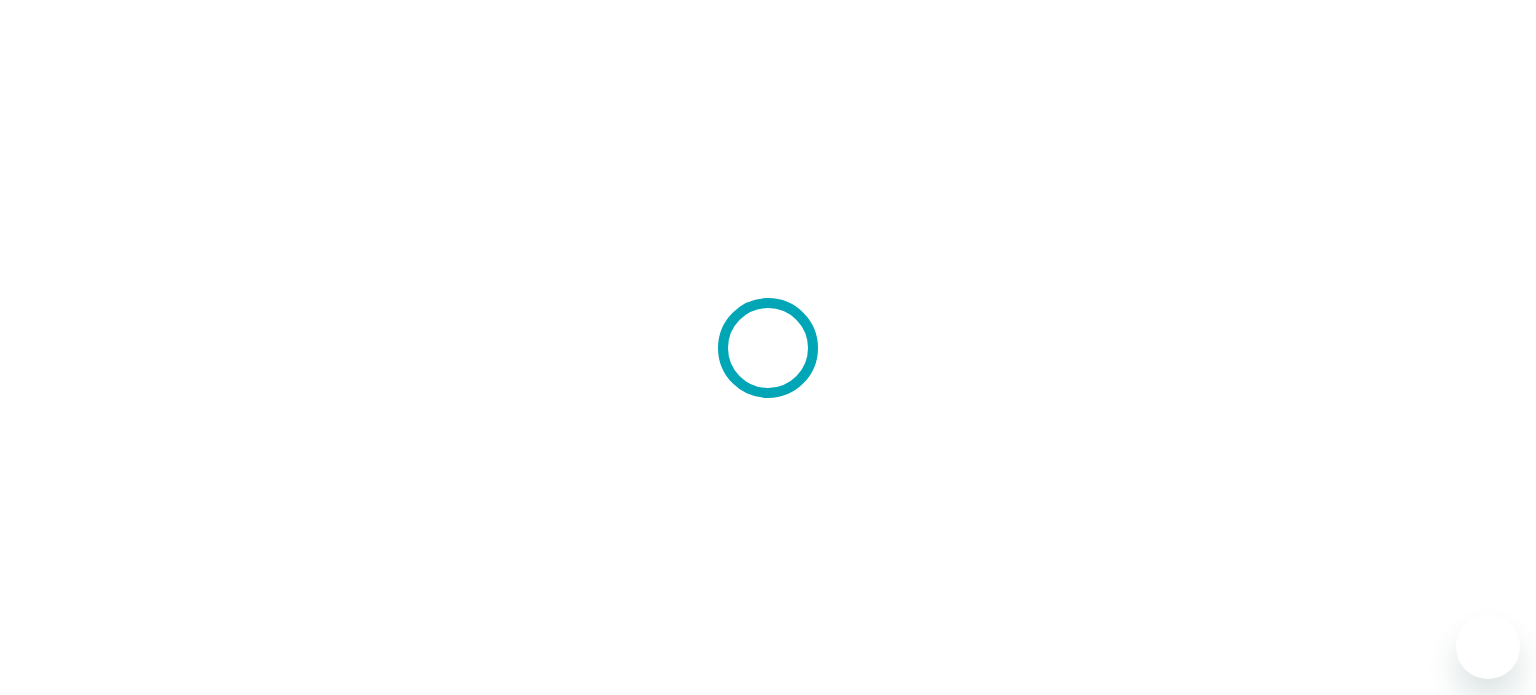 scroll, scrollTop: 0, scrollLeft: 0, axis: both 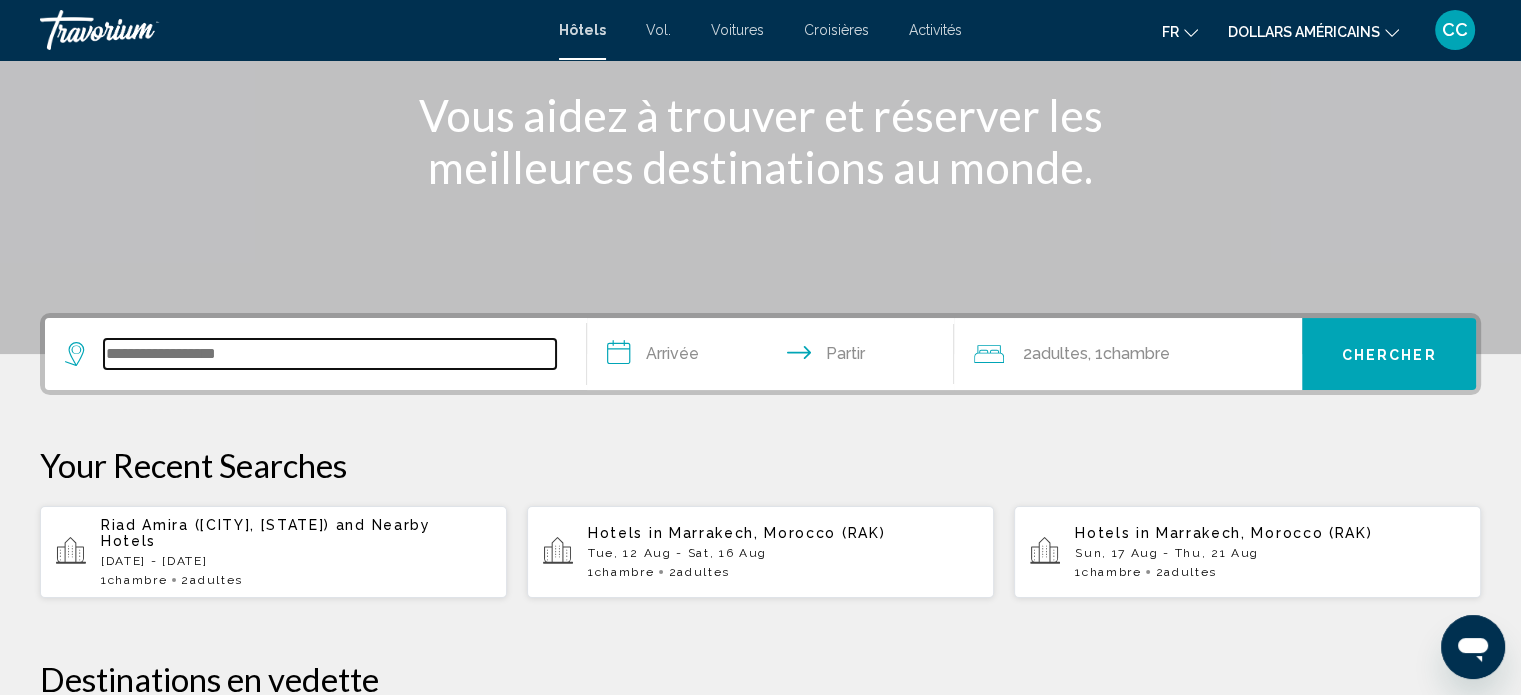 click at bounding box center (330, 354) 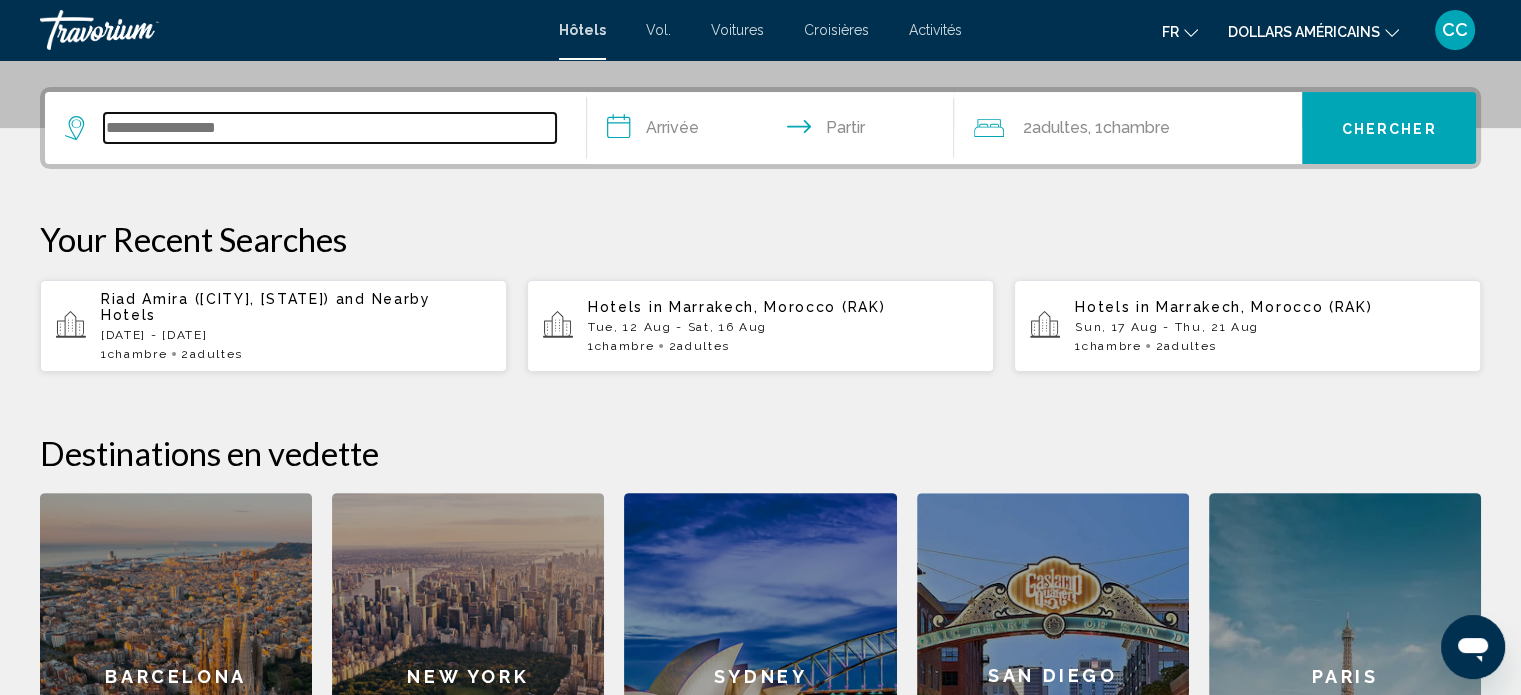 scroll, scrollTop: 493, scrollLeft: 0, axis: vertical 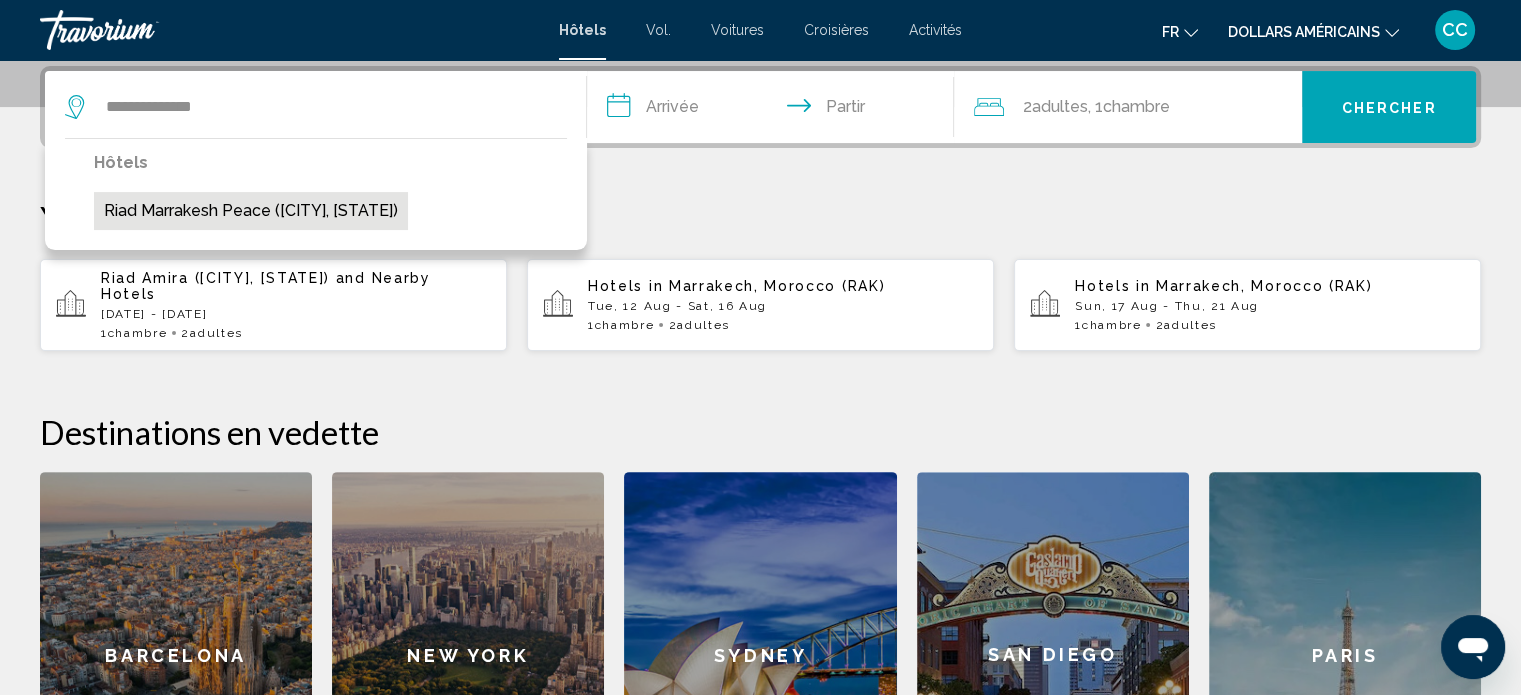 click on "Riad marrakesh peace ([CITY], [STATE])" at bounding box center [251, 211] 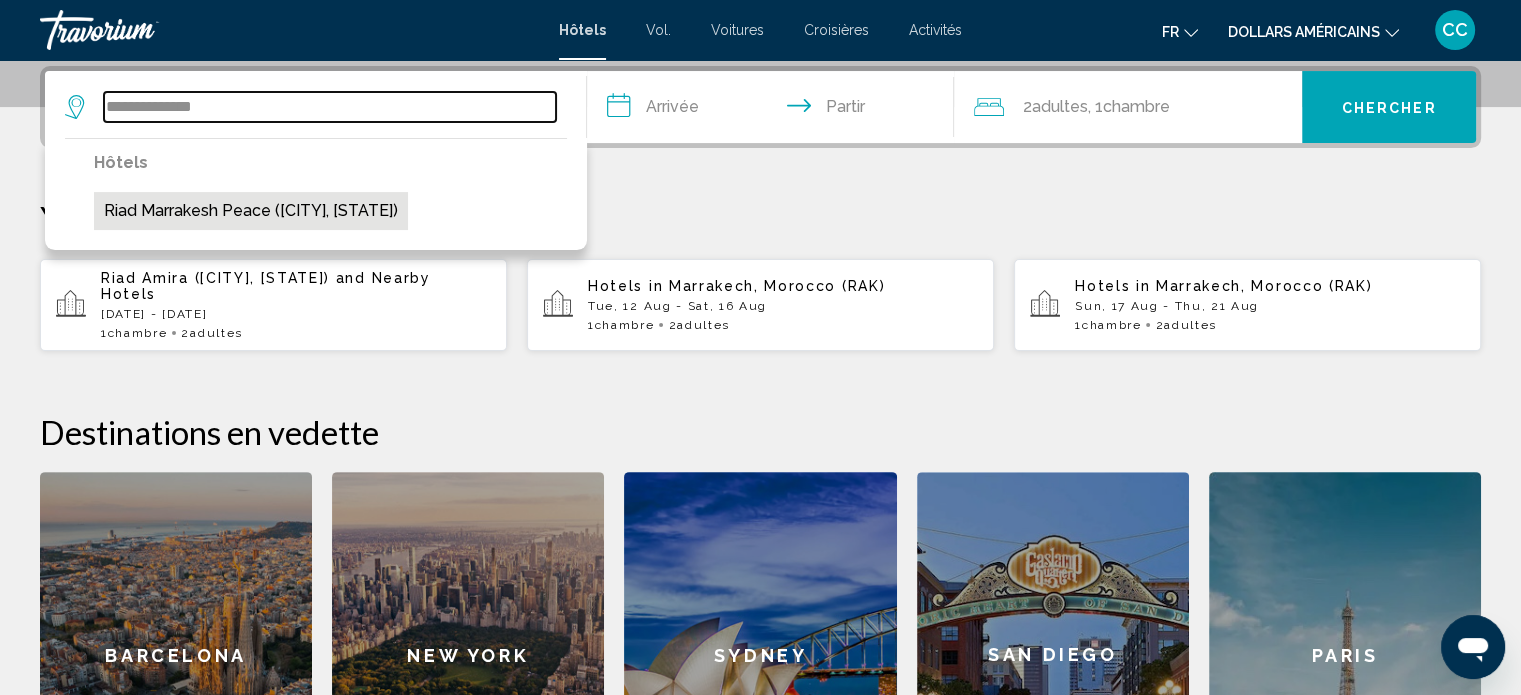type on "**********" 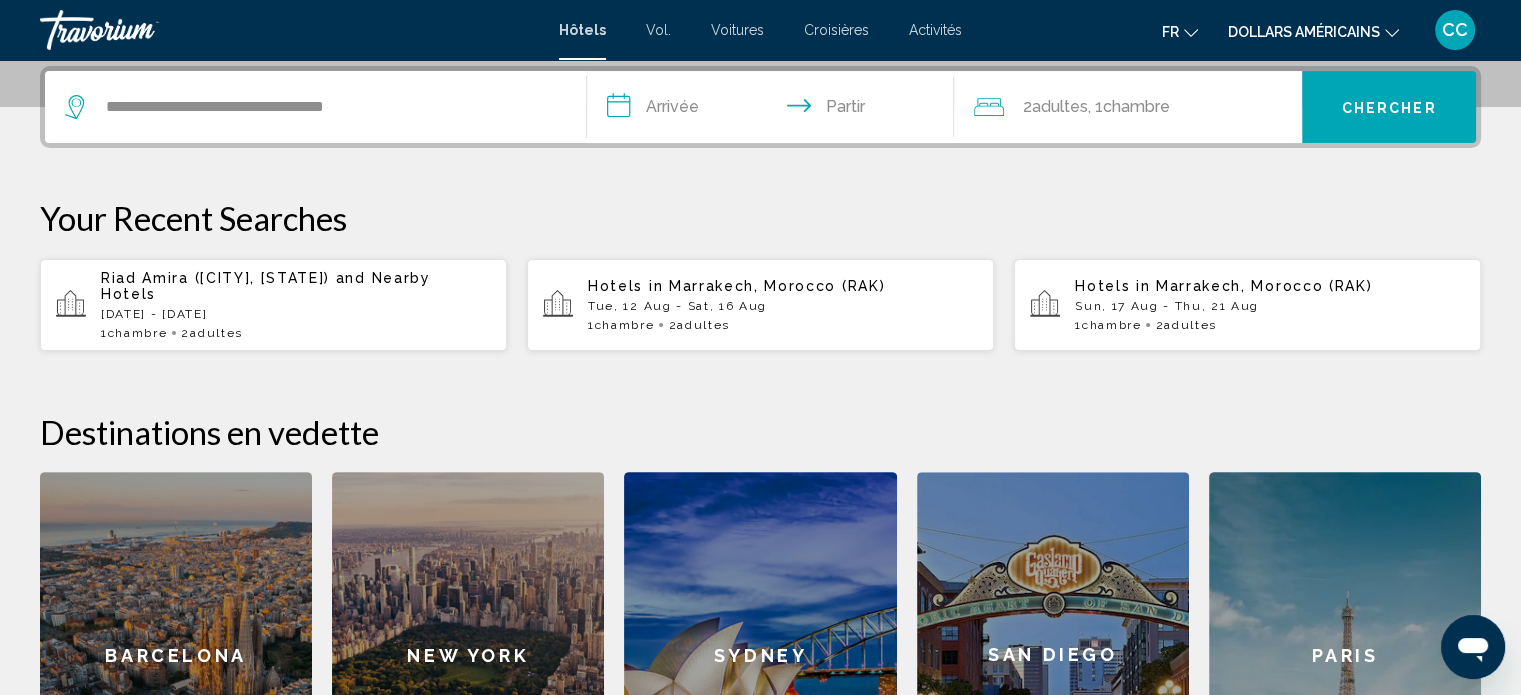 click on "**********" at bounding box center (775, 110) 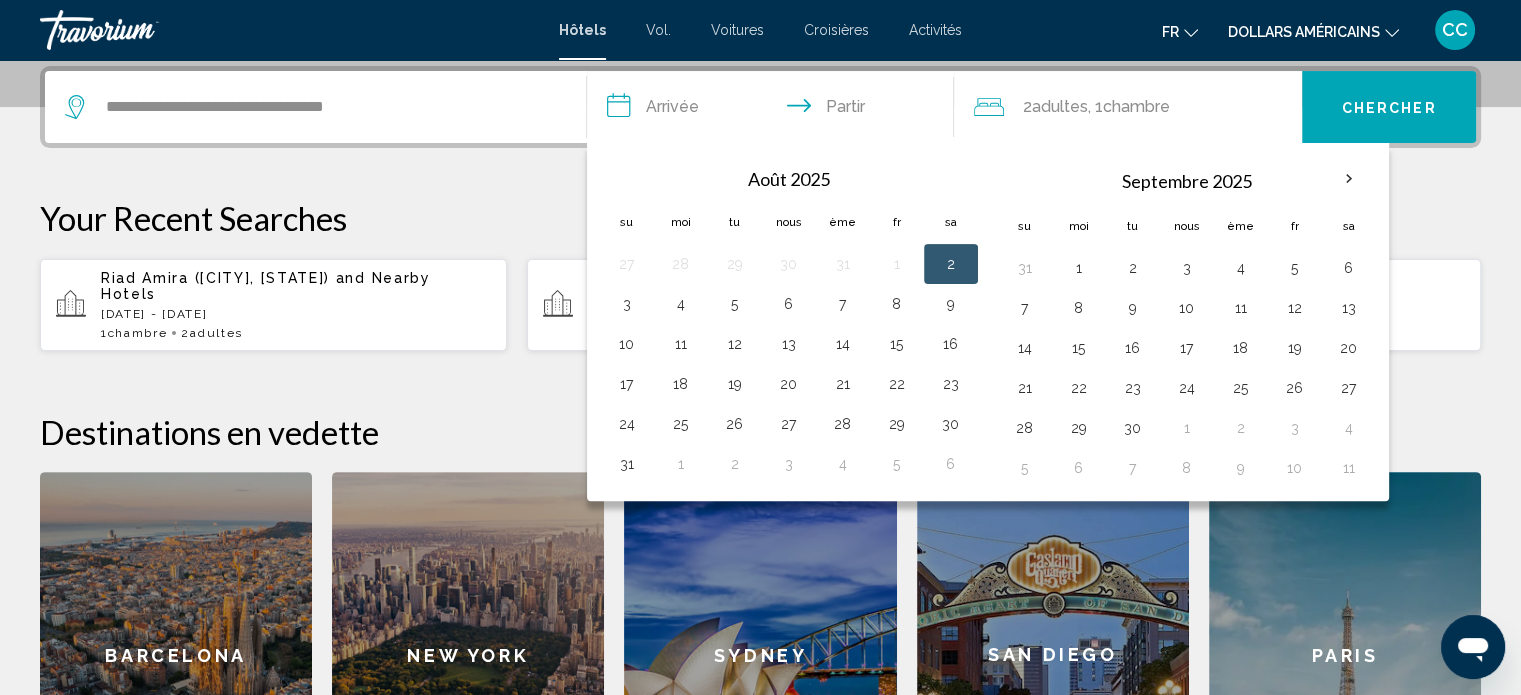 click on "Riad Amira ([CITY], [STATE])" at bounding box center (215, 278) 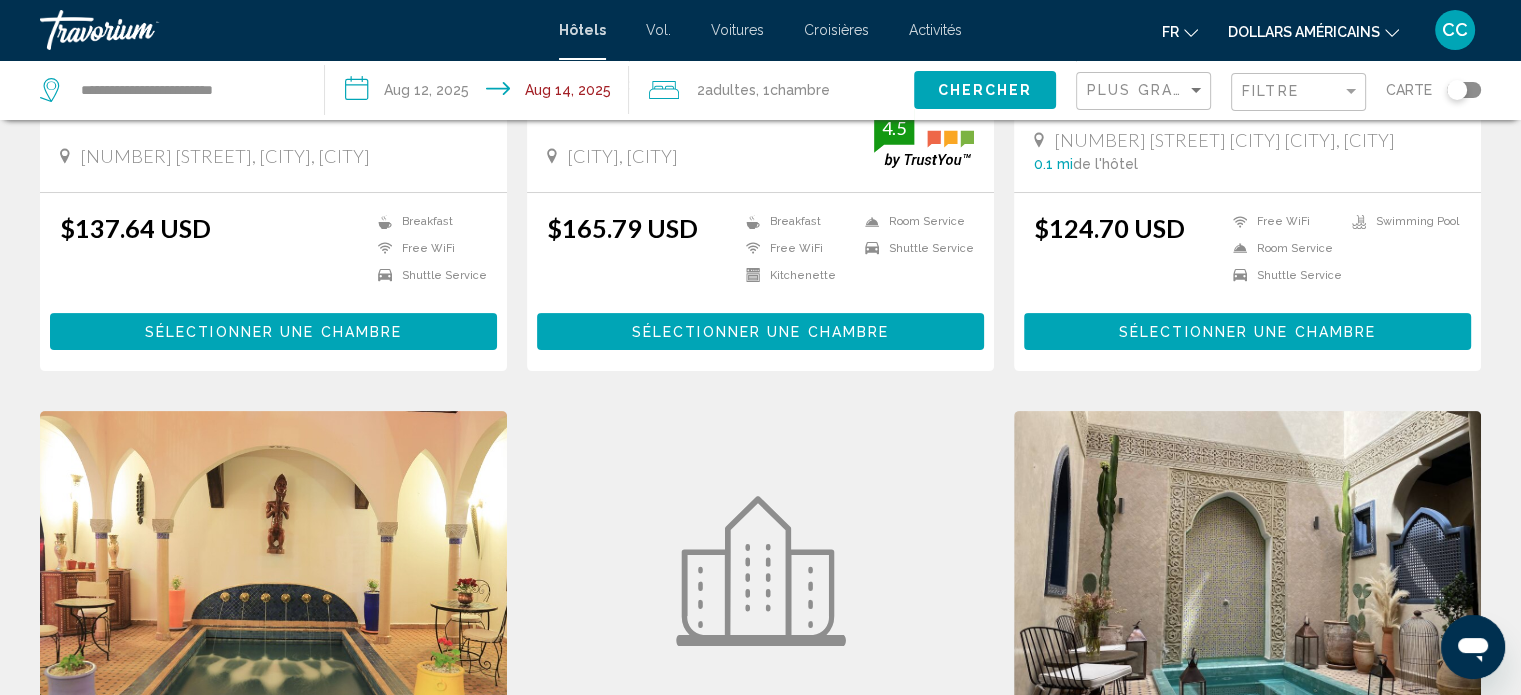scroll, scrollTop: 0, scrollLeft: 0, axis: both 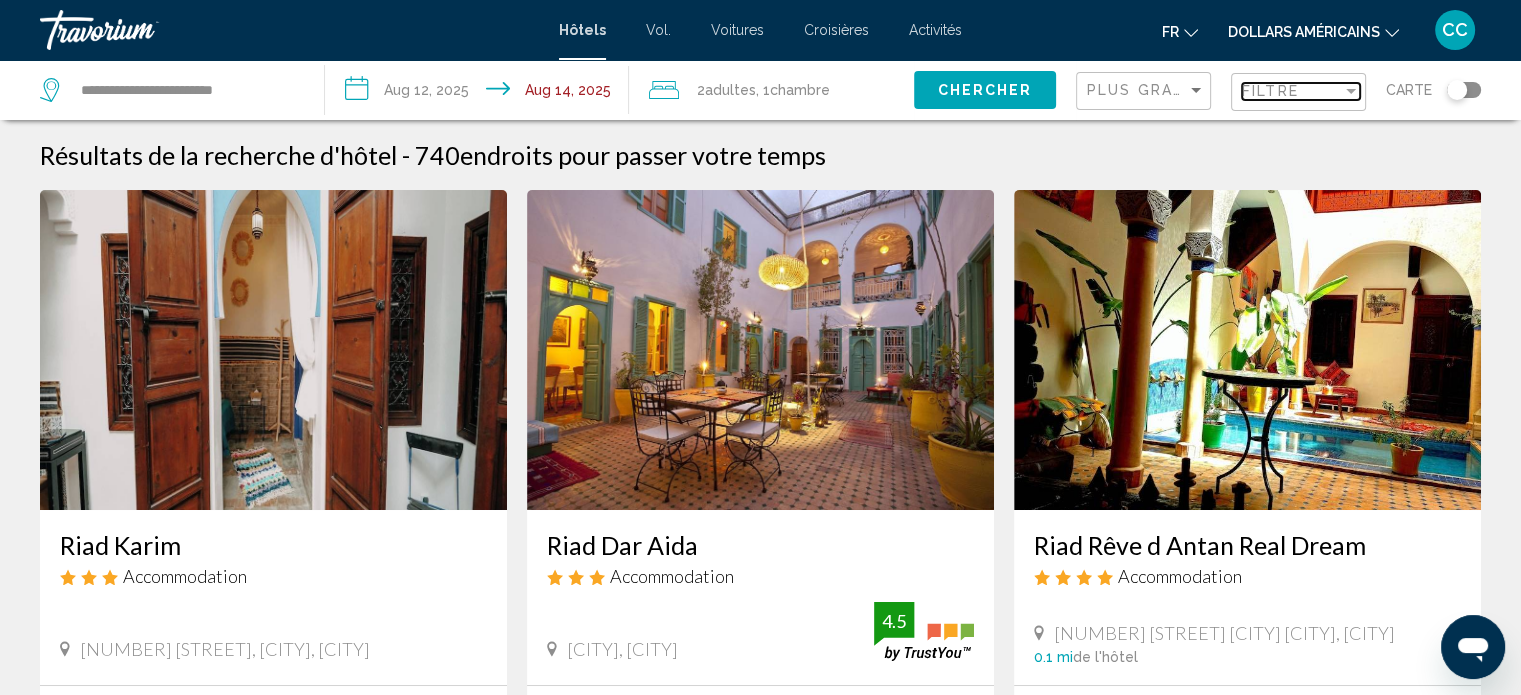 click on "Filtre" at bounding box center [1270, 91] 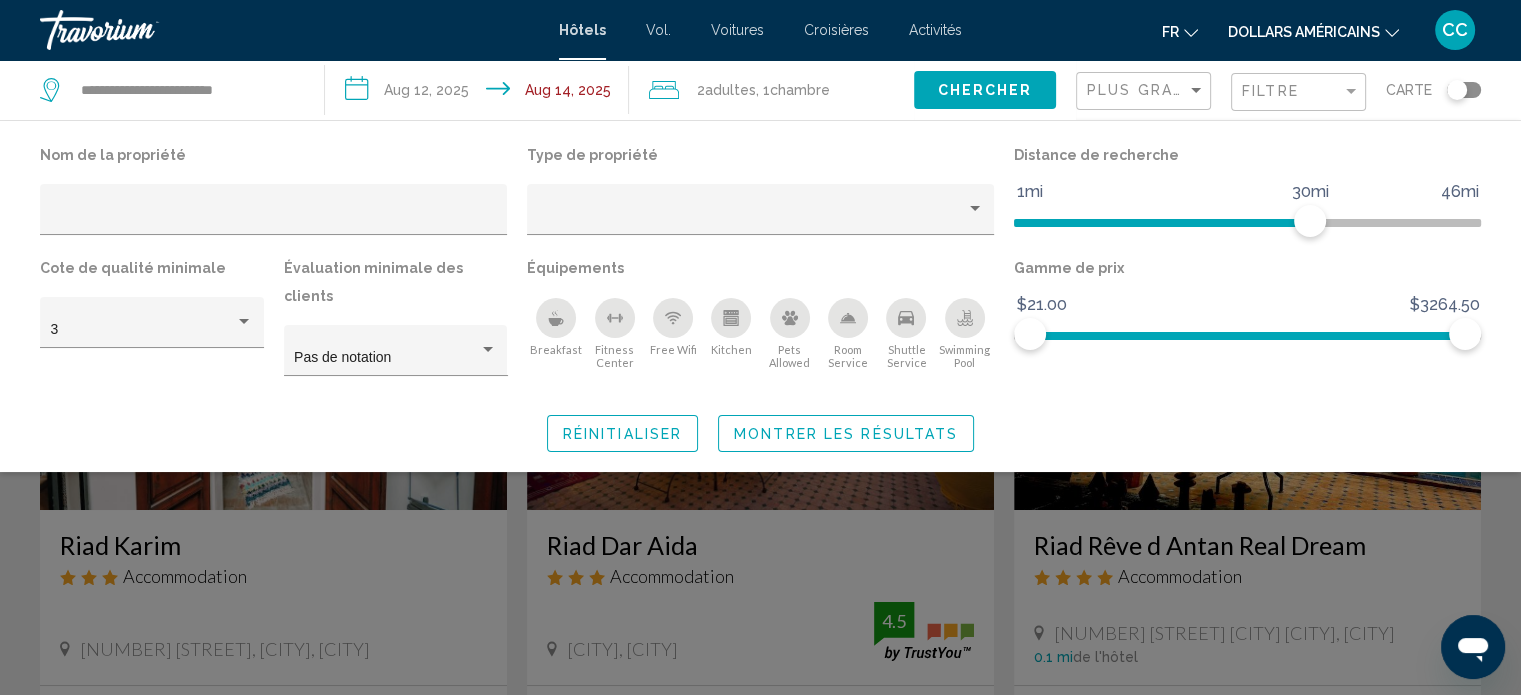 click 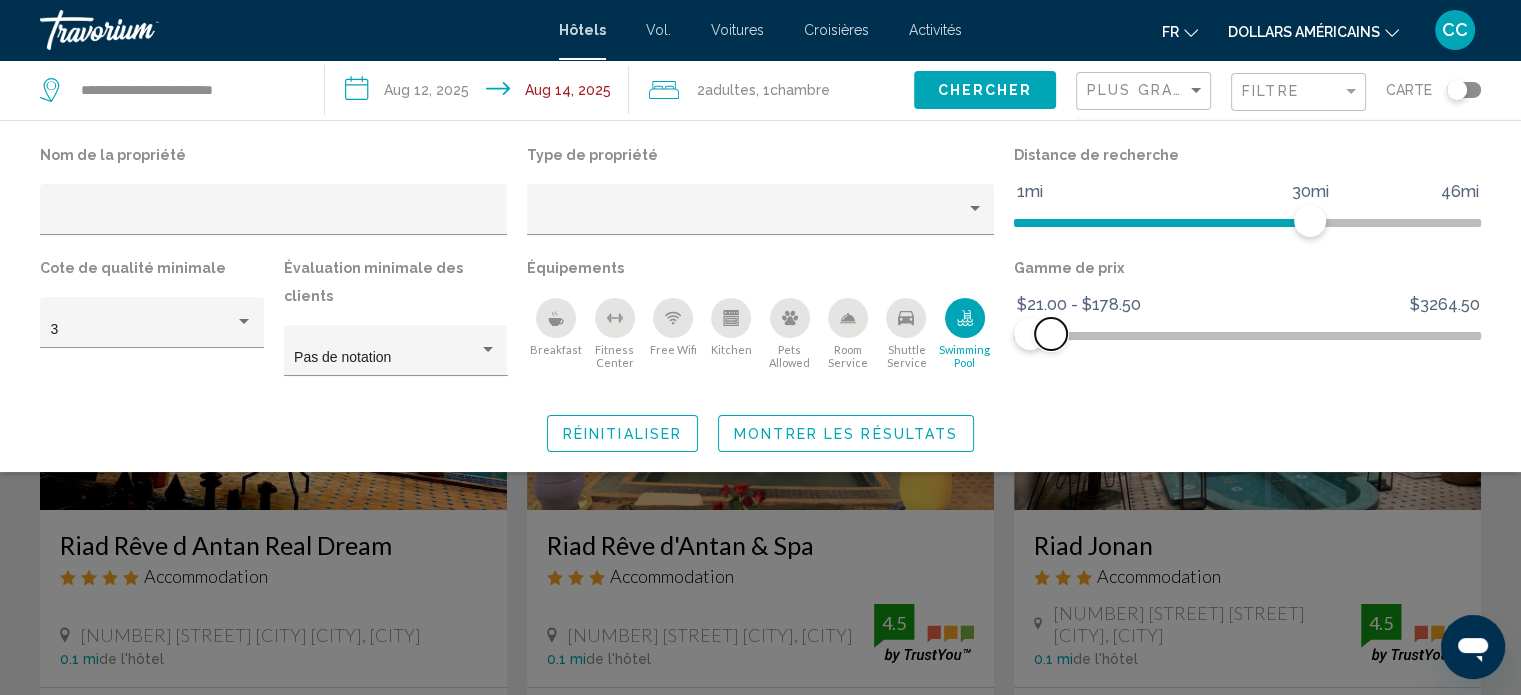 drag, startPoint x: 1464, startPoint y: 333, endPoint x: 1051, endPoint y: 338, distance: 413.03027 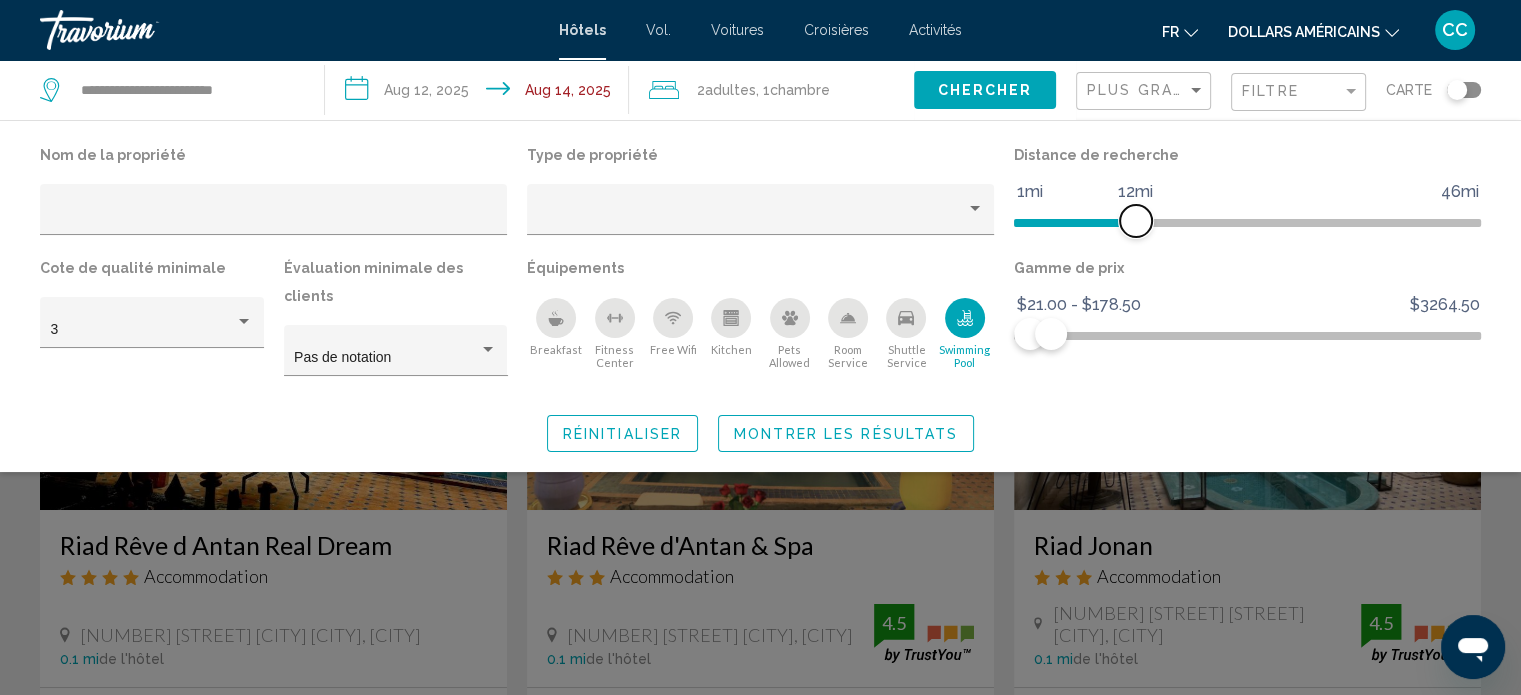drag, startPoint x: 1304, startPoint y: 219, endPoint x: 1137, endPoint y: 247, distance: 169.33104 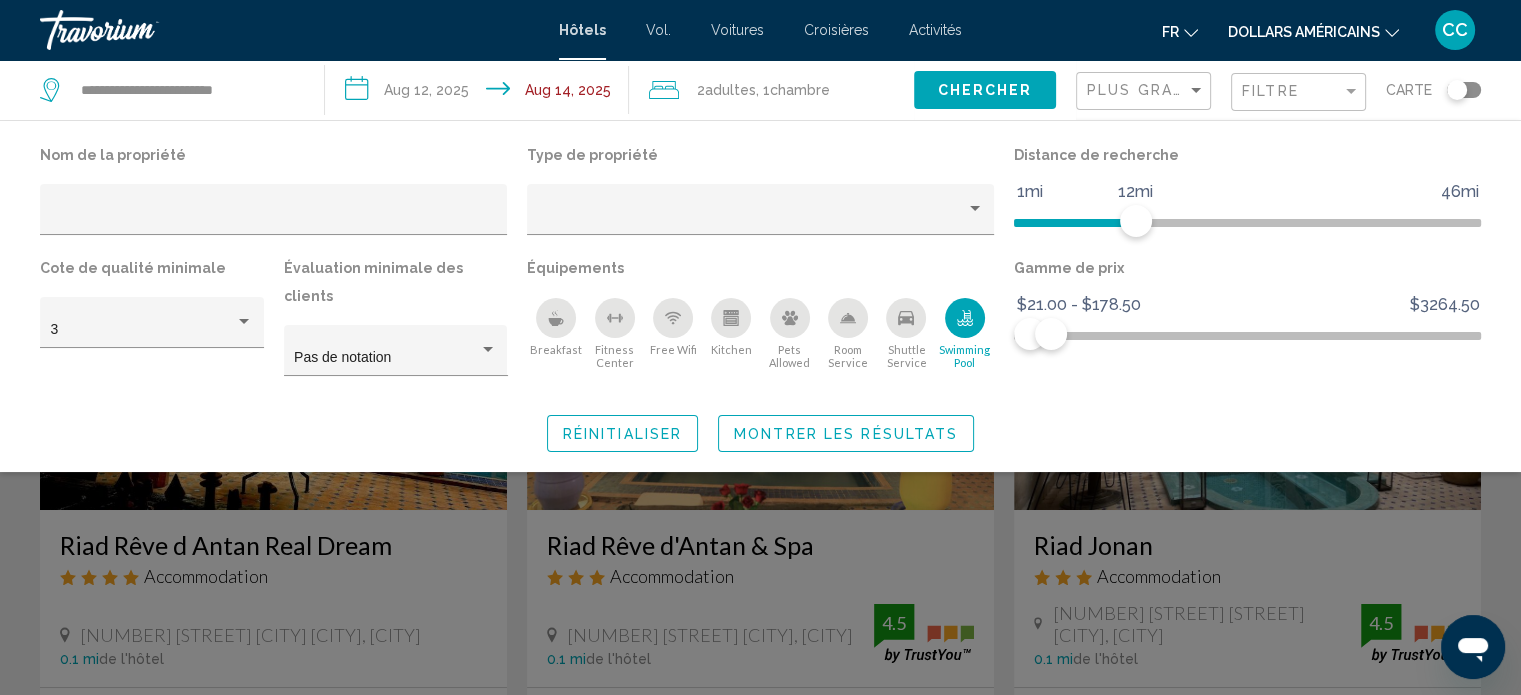 click on "Montrer les résultats" 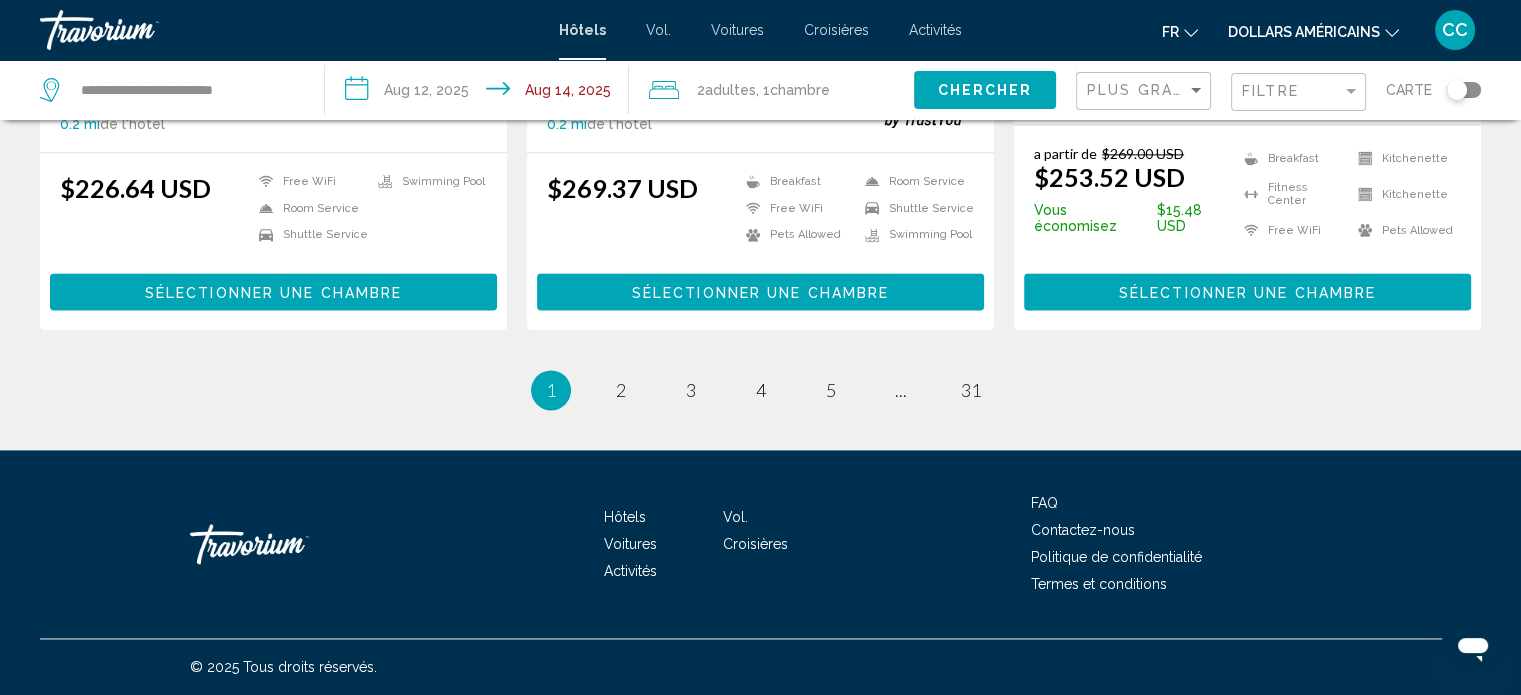 scroll, scrollTop: 2791, scrollLeft: 0, axis: vertical 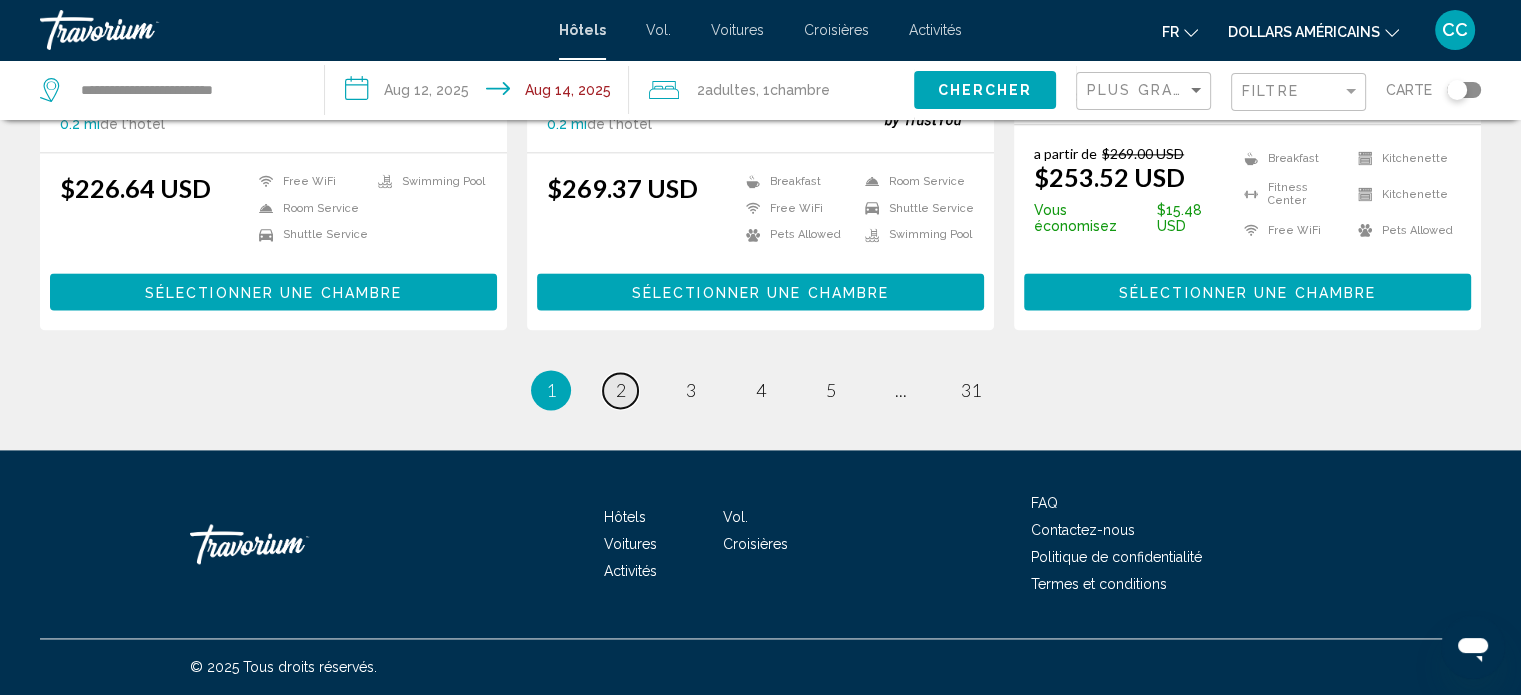 click on "2" at bounding box center [621, 390] 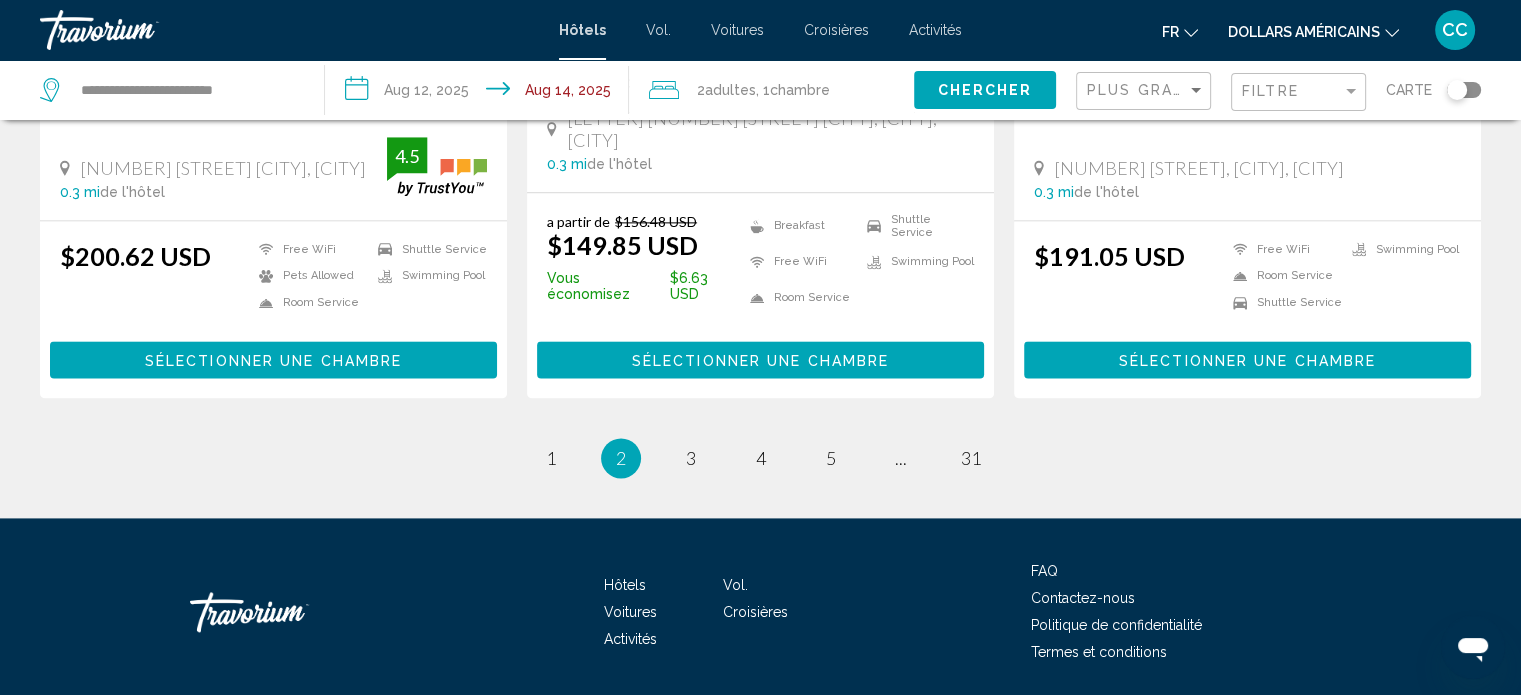 scroll, scrollTop: 2759, scrollLeft: 0, axis: vertical 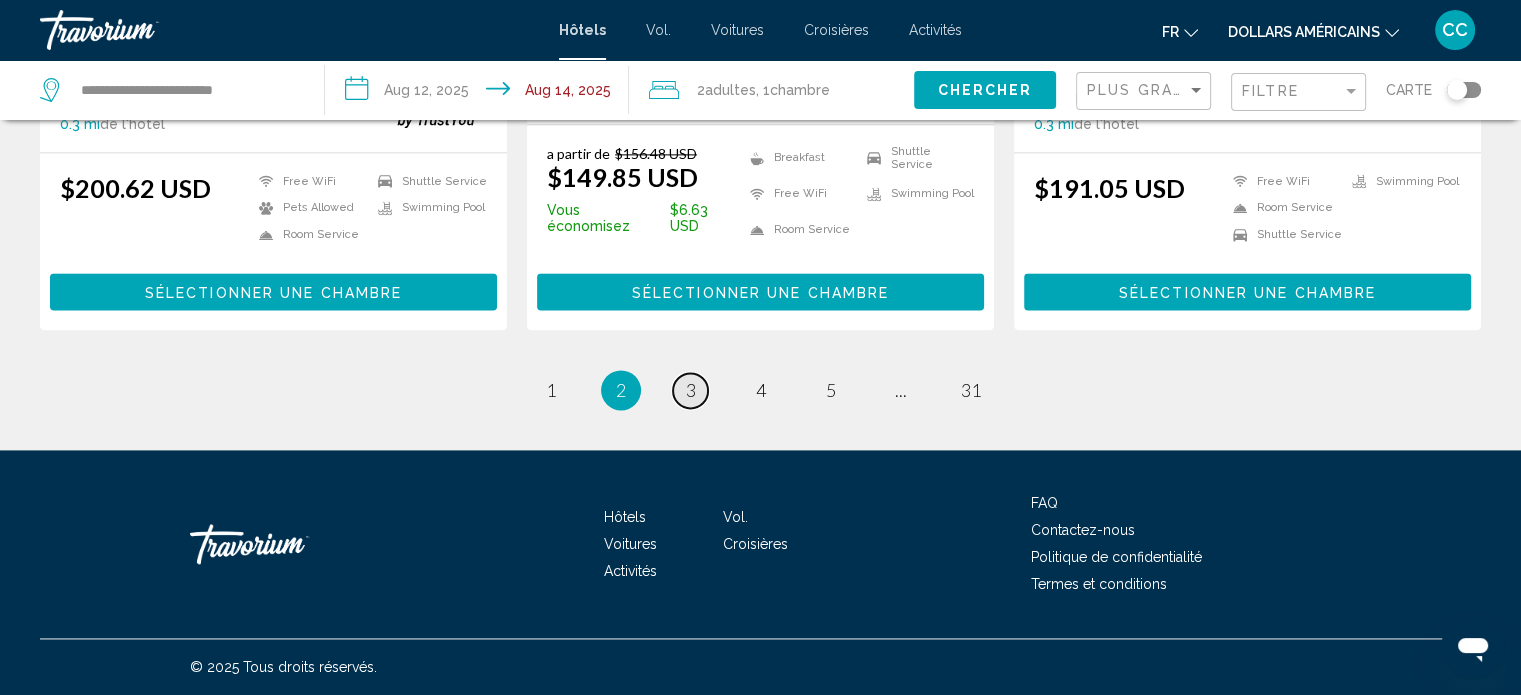 click on "3" at bounding box center (691, 390) 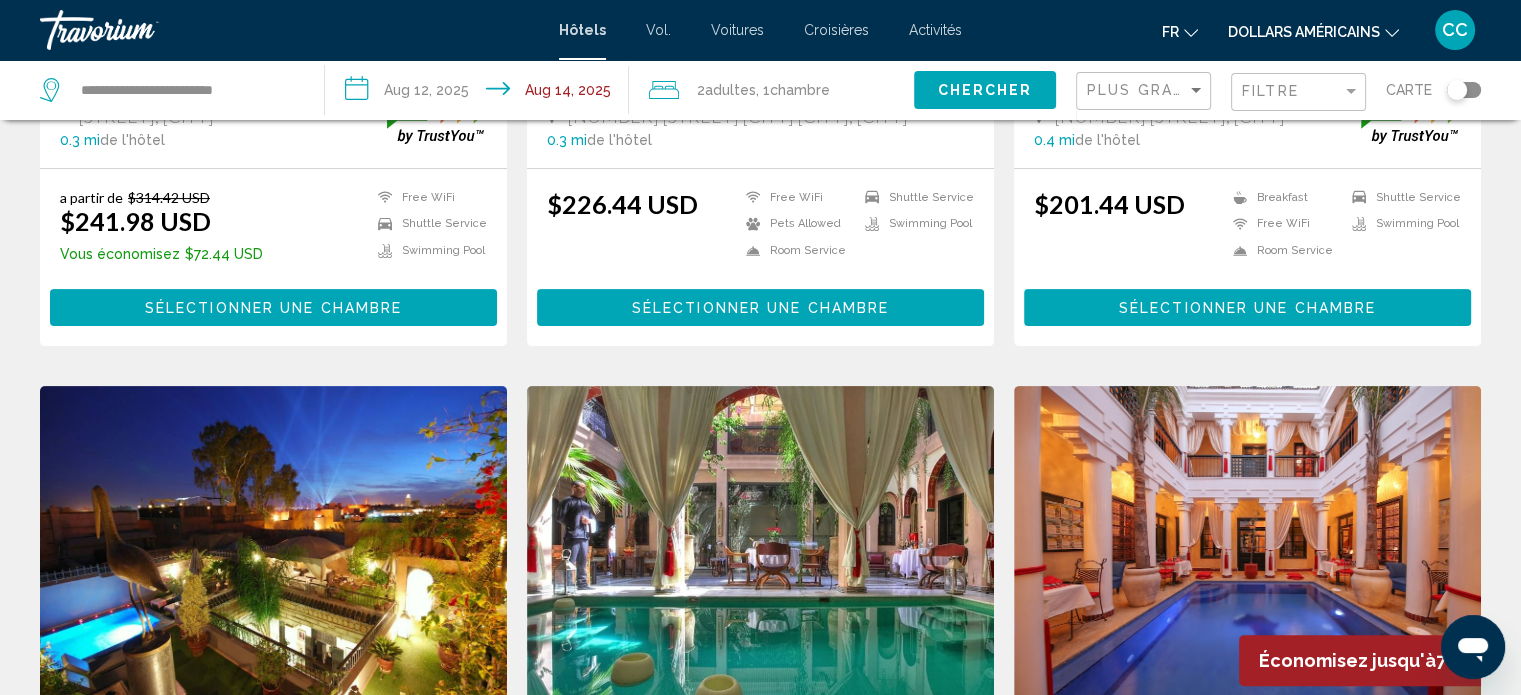 scroll, scrollTop: 0, scrollLeft: 0, axis: both 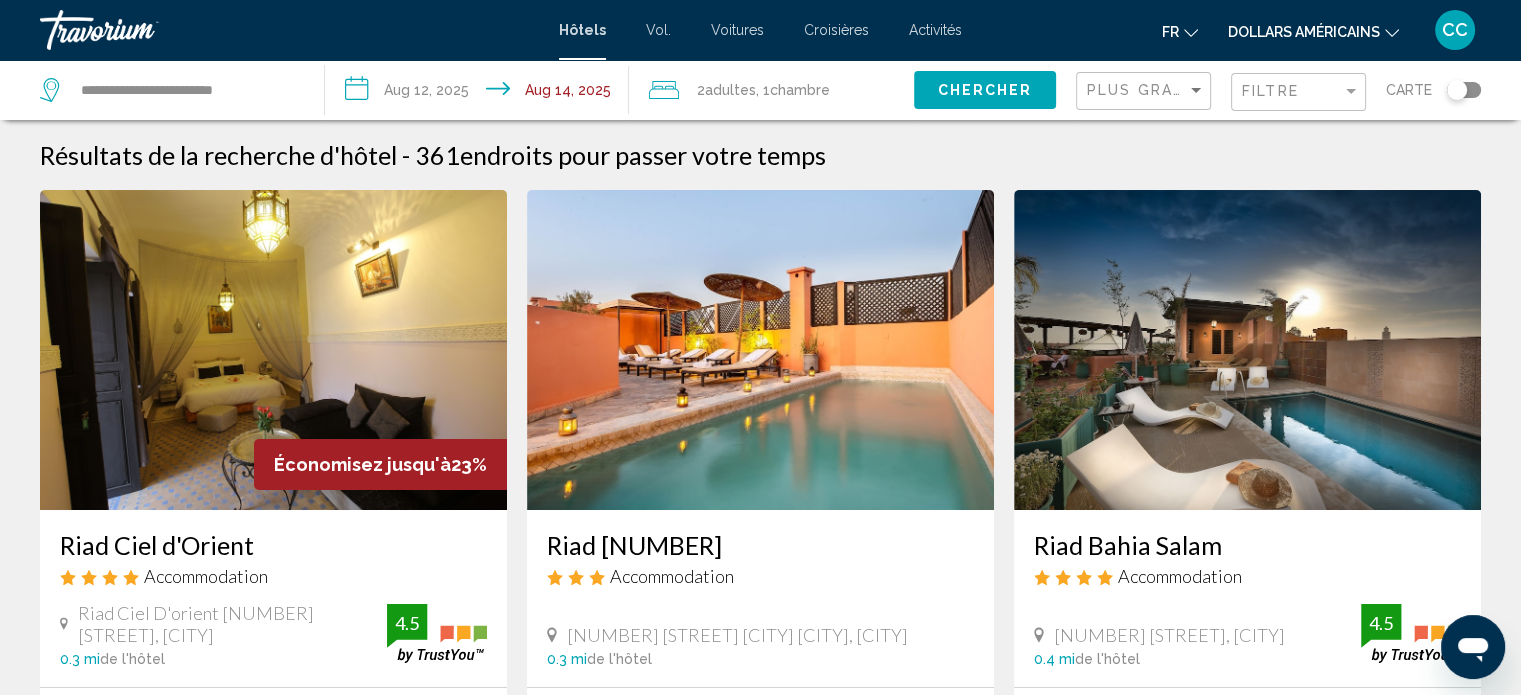 click 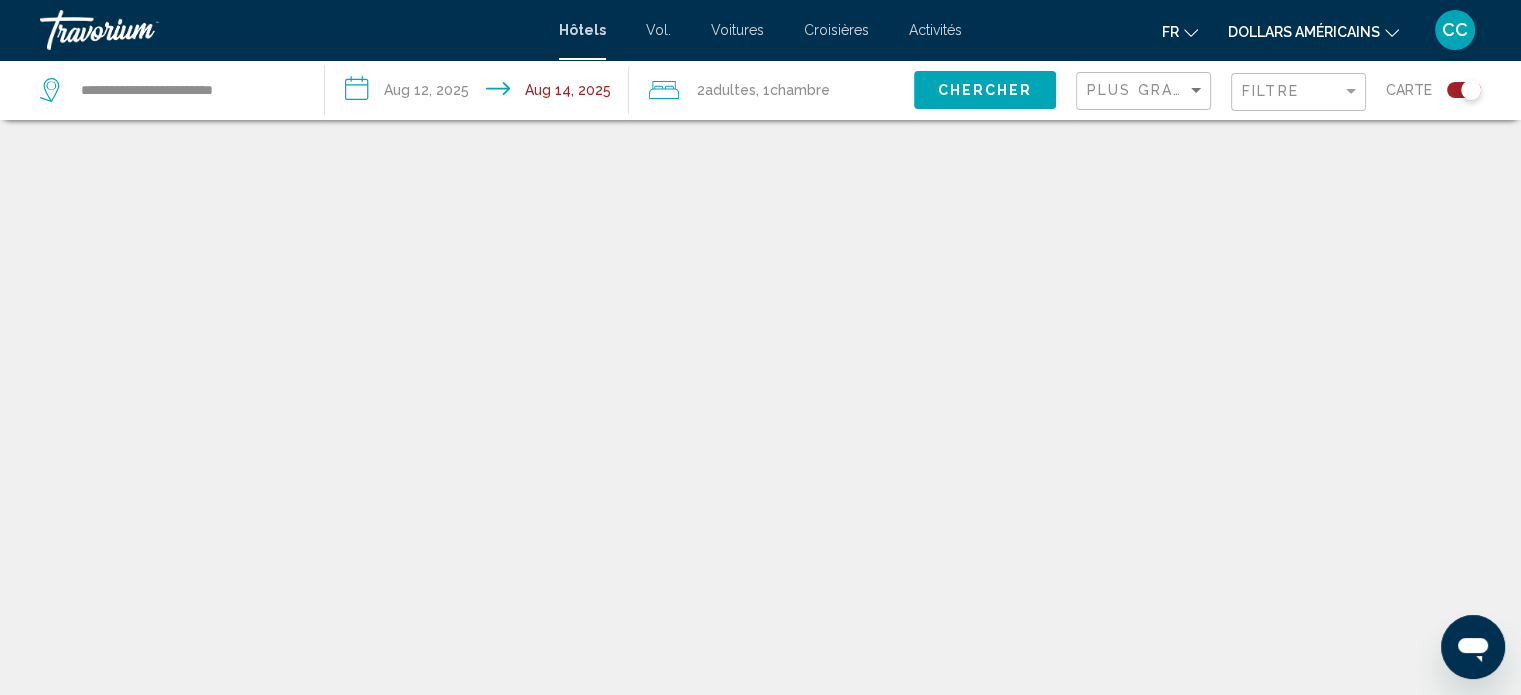 scroll, scrollTop: 120, scrollLeft: 0, axis: vertical 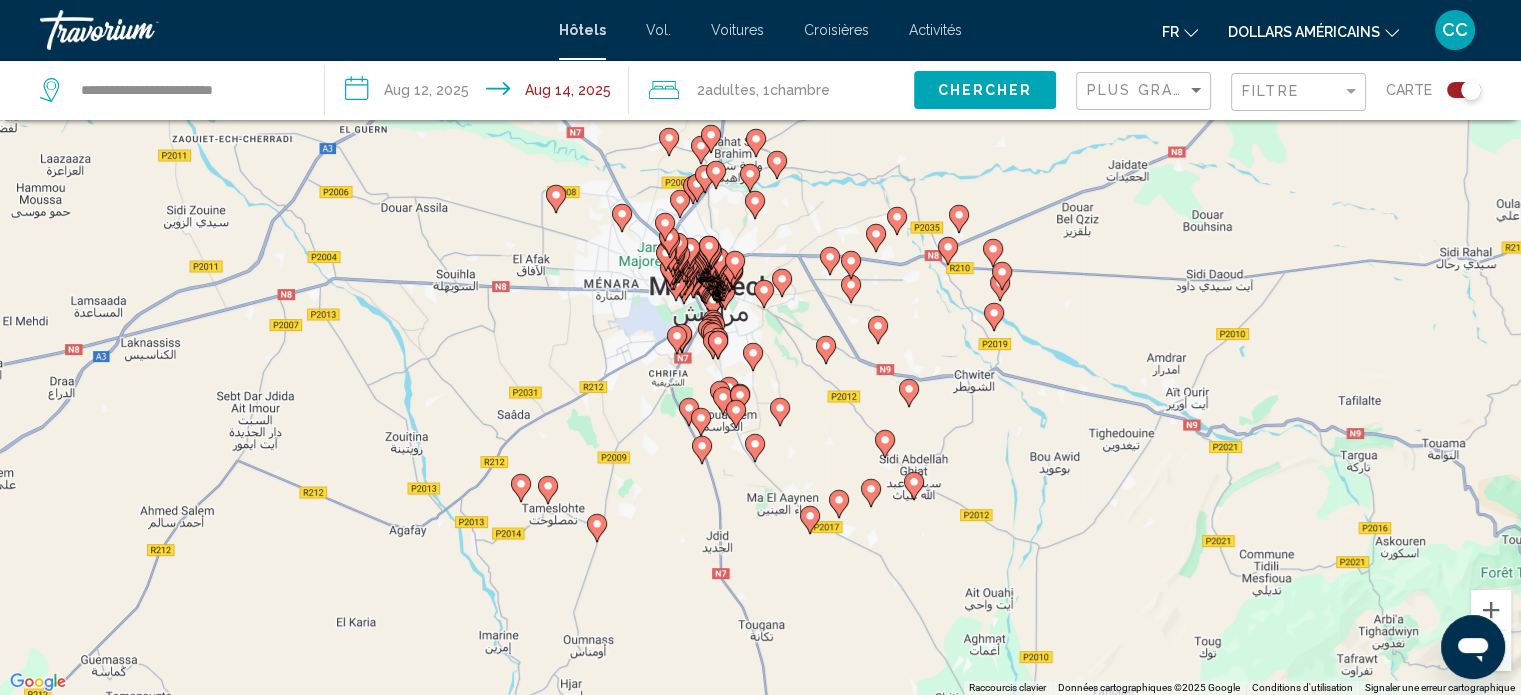 type 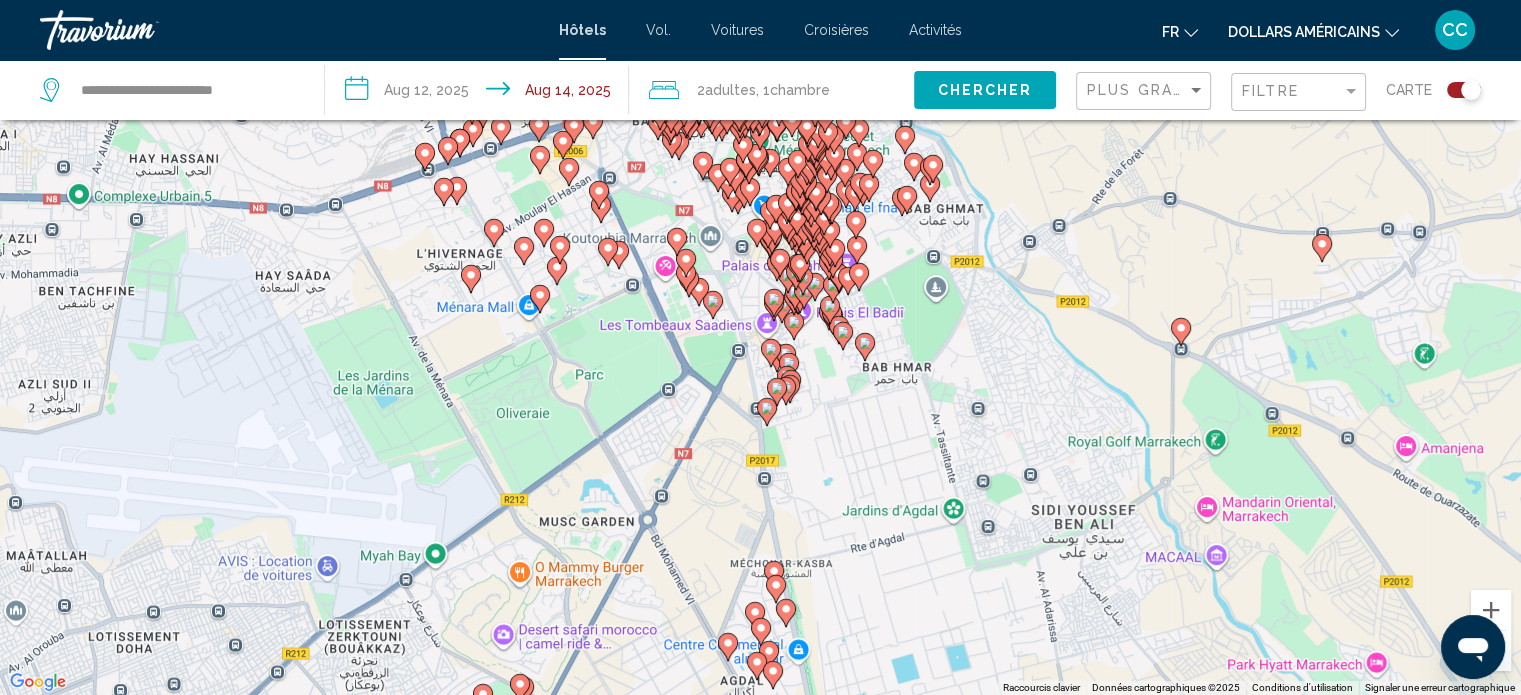 drag, startPoint x: 729, startPoint y: 347, endPoint x: 693, endPoint y: 386, distance: 53.075417 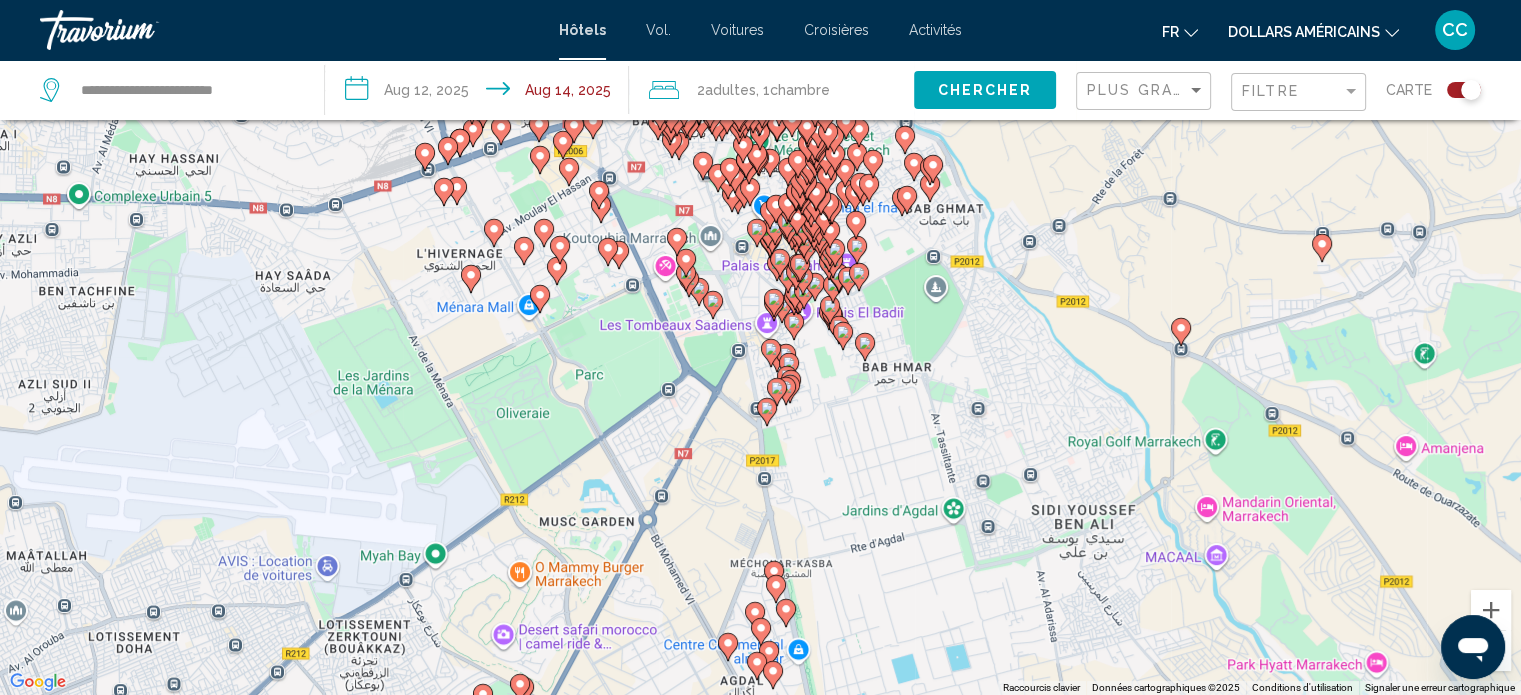 click on "Pour activer le glissement avec le clavier, appuyez sur Alt+Entrée. Une fois ce mode activé, utilisez les touches fléchées pour déplacer le repère. Pour valider le déplacement, appuyez sur Entrée. Pour annuler, appuyez sur Échap." at bounding box center [760, 347] 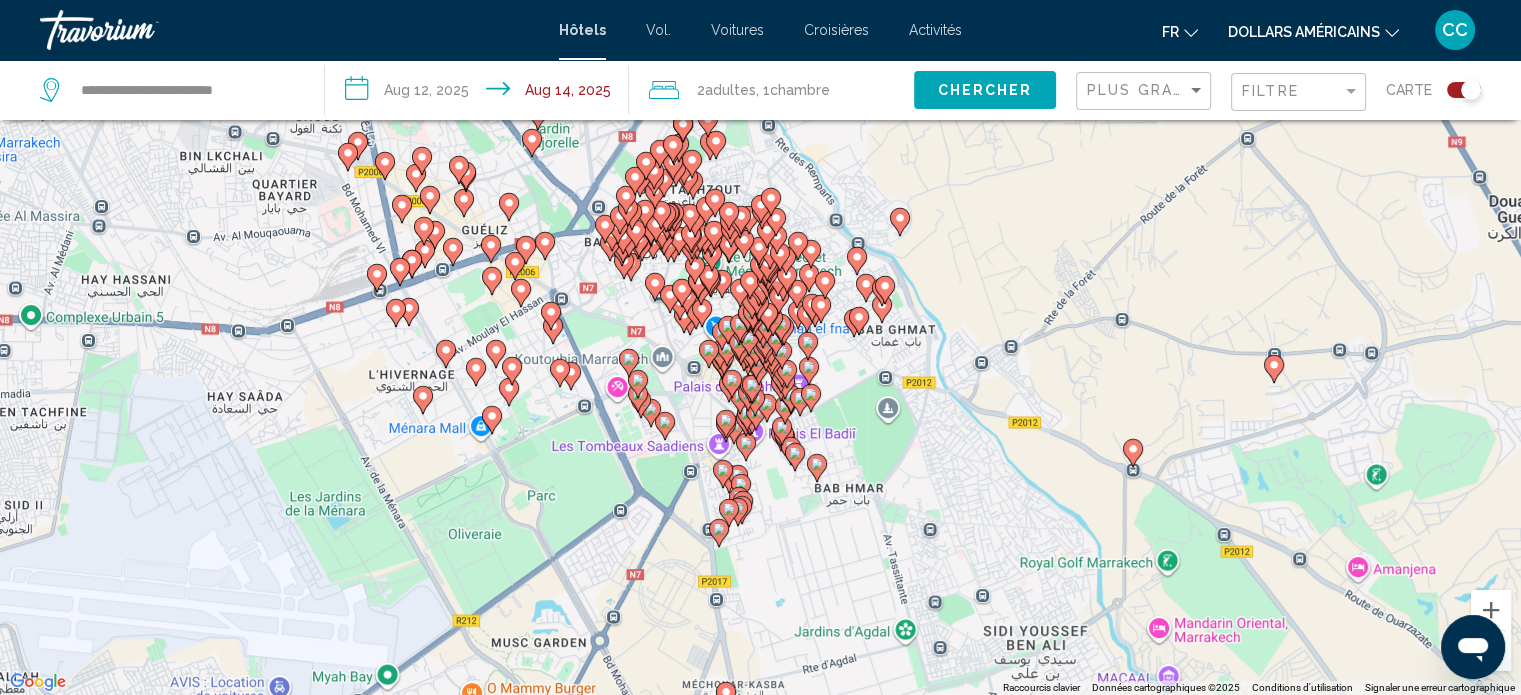 drag, startPoint x: 884, startPoint y: 289, endPoint x: 832, endPoint y: 431, distance: 151.2217 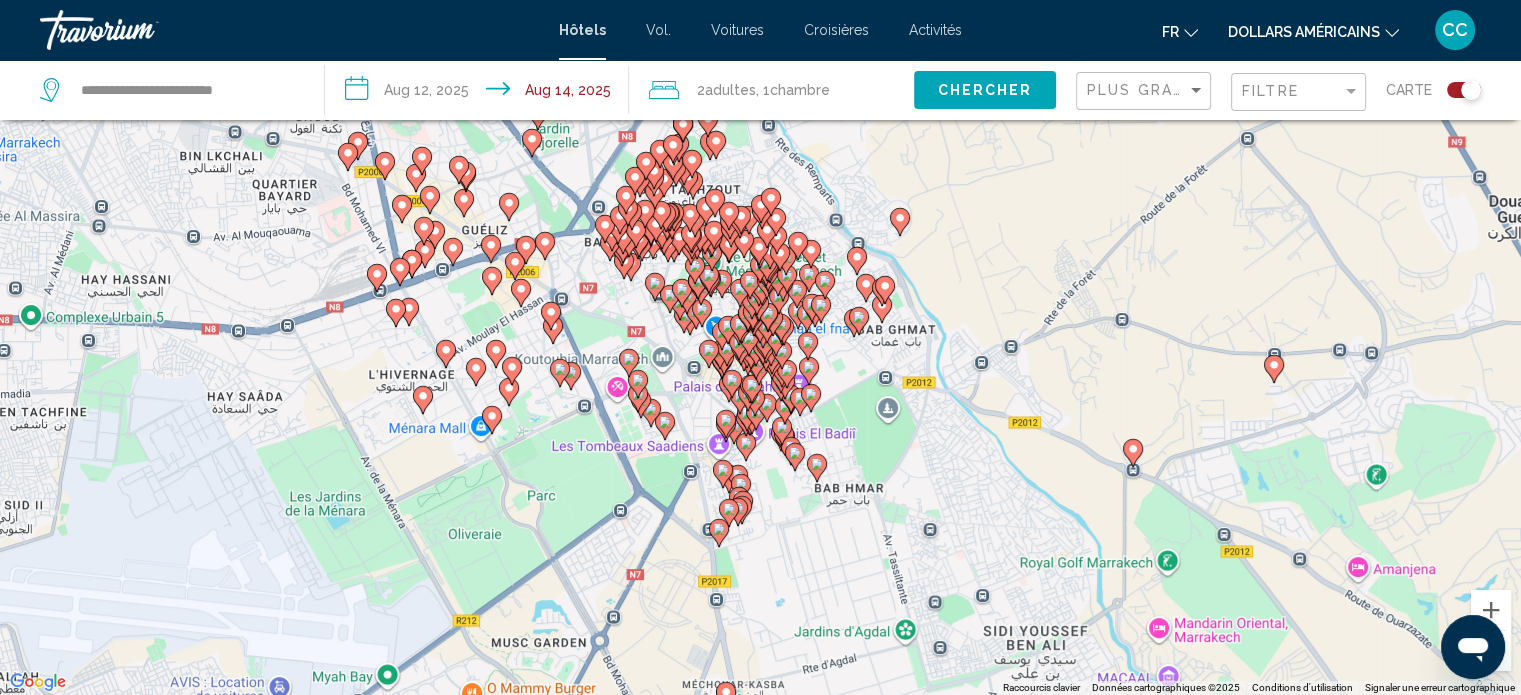 click on "Pour activer le glissement avec le clavier, appuyez sur Alt+Entrée. Une fois ce mode activé, utilisez les touches fléchées pour déplacer le repère. Pour valider le déplacement, appuyez sur Entrée. Pour annuler, appuyez sur Échap." at bounding box center [760, 347] 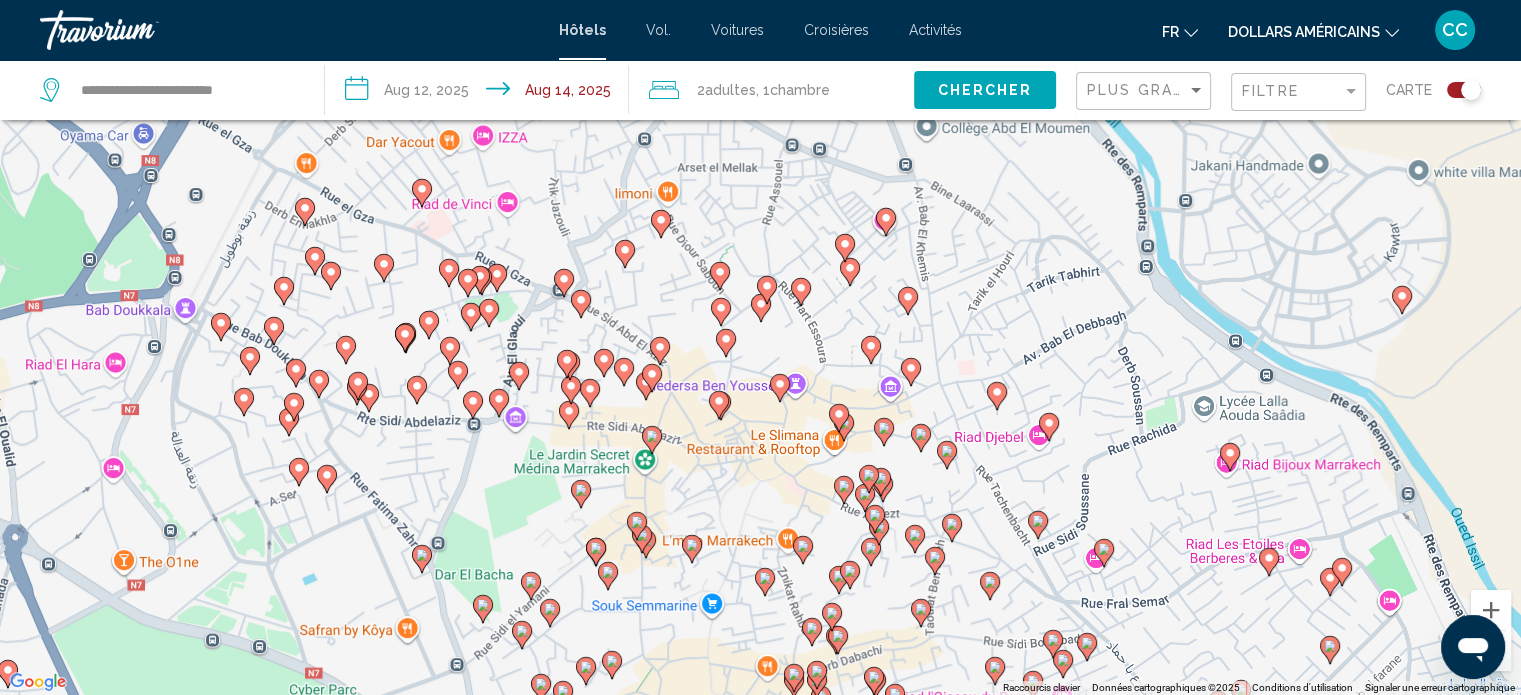 drag, startPoint x: 460, startPoint y: 228, endPoint x: 756, endPoint y: 626, distance: 496.00403 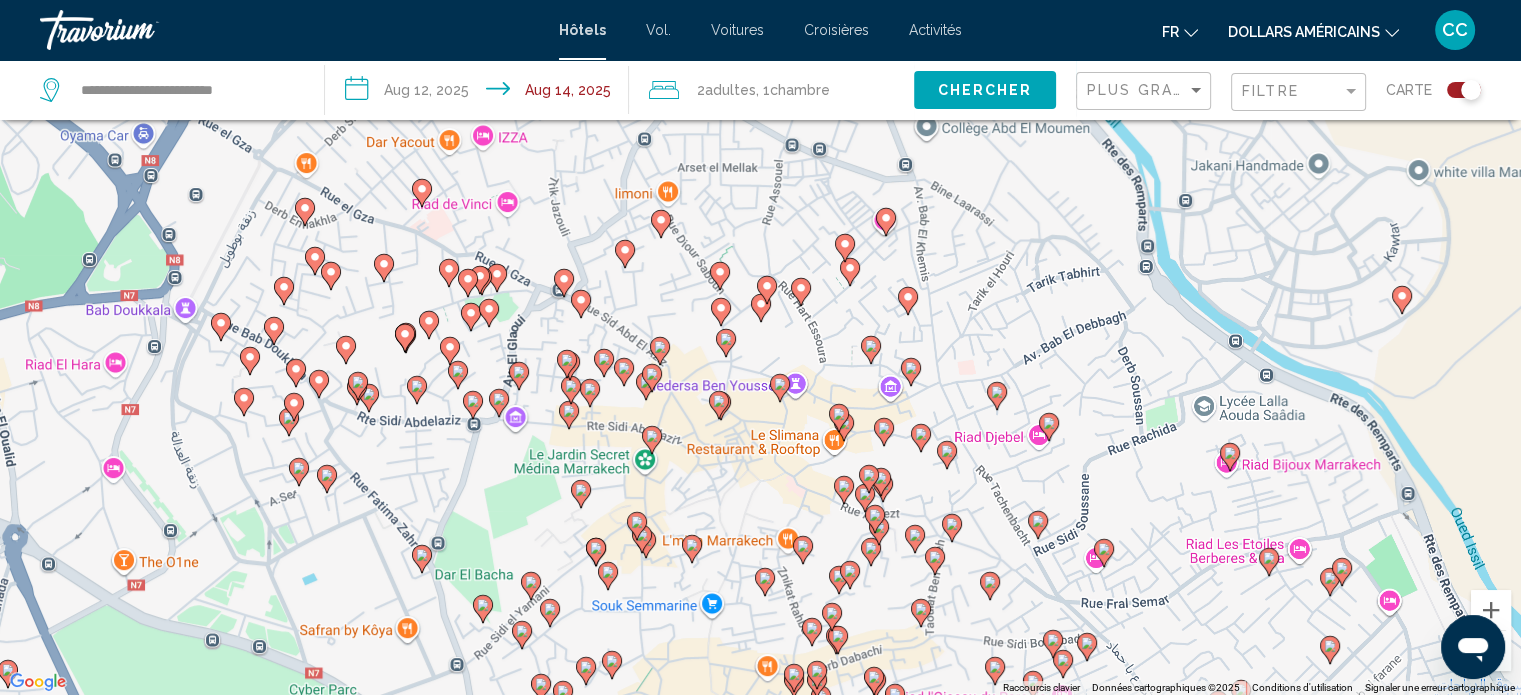 click on "Pour activer le glissement avec le clavier, appuyez sur Alt+Entrée. Une fois ce mode activé, utilisez les touches fléchées pour déplacer le repère. Pour valider le déplacement, appuyez sur Entrée. Pour annuler, appuyez sur Échap." at bounding box center (760, 347) 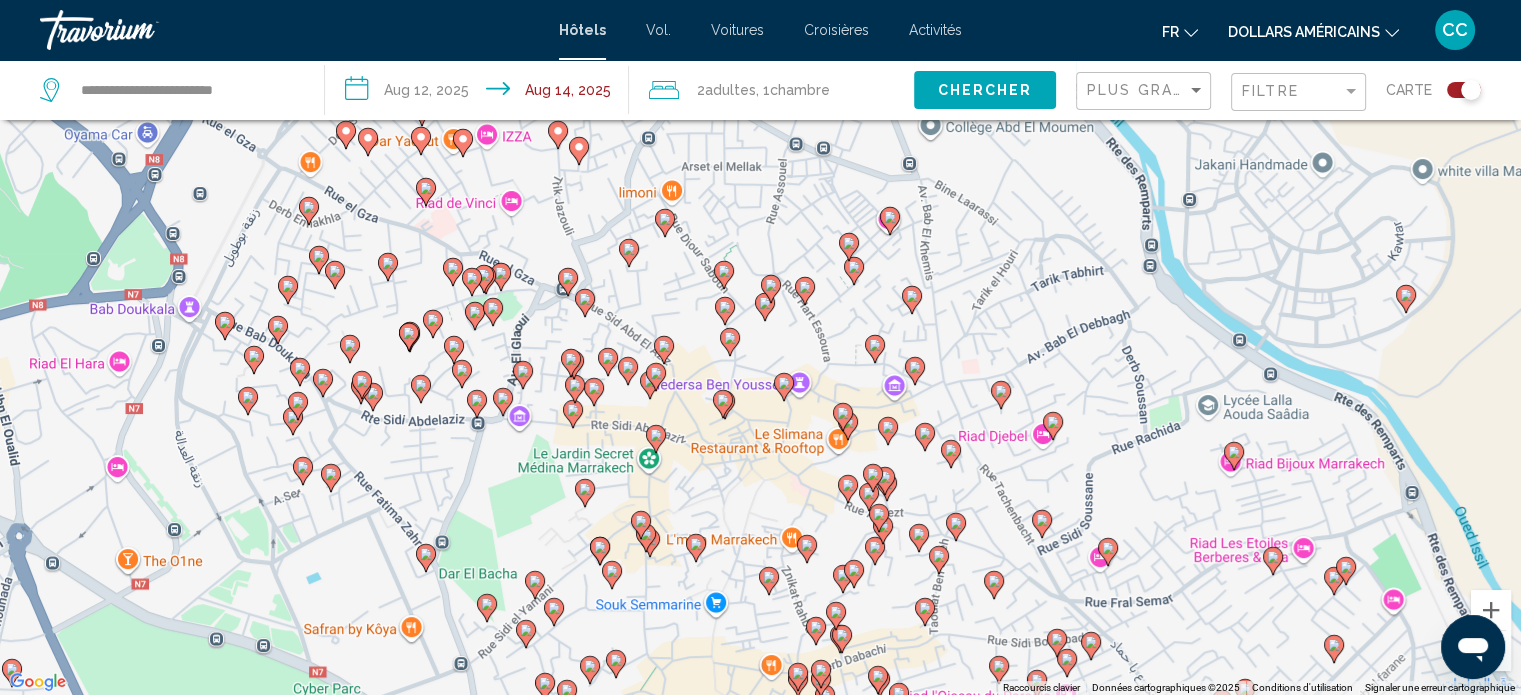 click 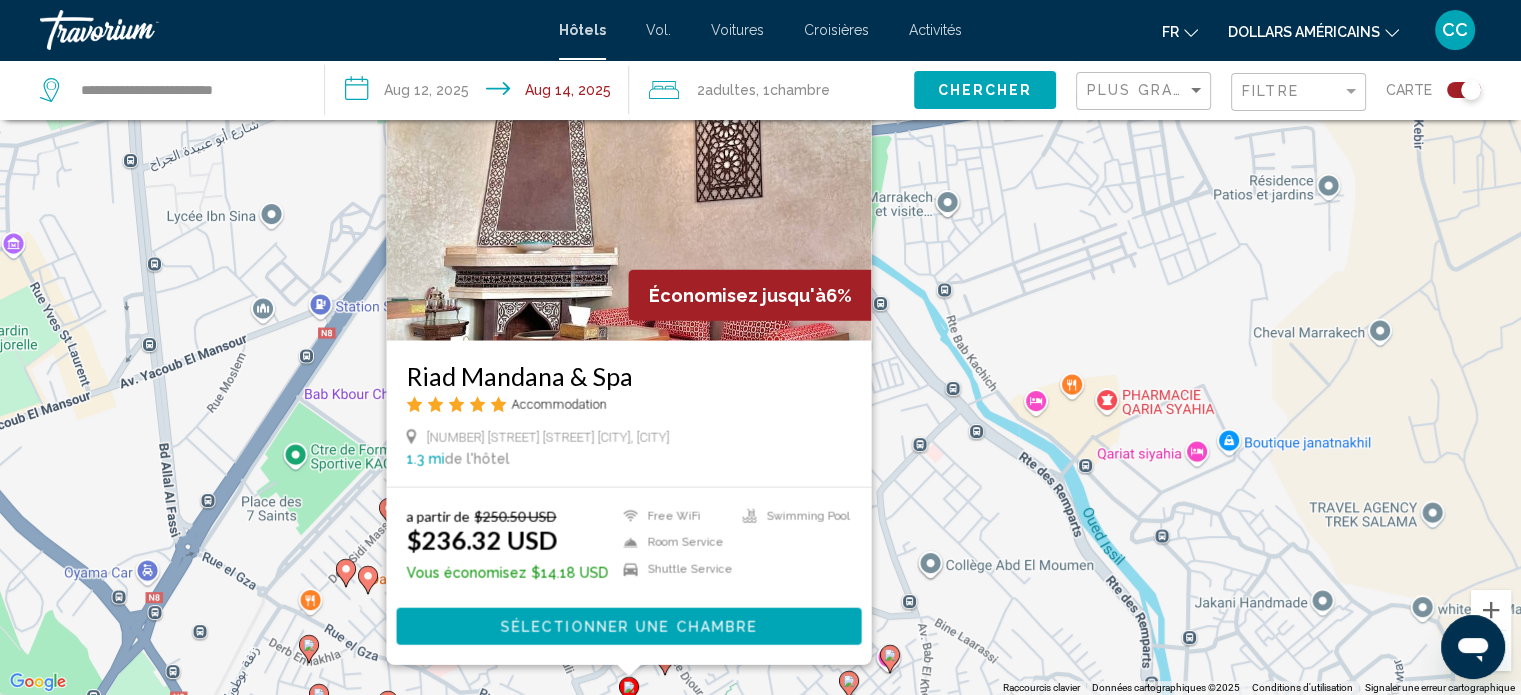 click on "Pour activer le glissement avec le clavier, appuyez sur Alt+Entrée. Une fois ce mode activé, utilisez les touches fléchées pour déplacer le repère. Pour valider le déplacement, appuyez sur Entrée. Pour annuler, appuyez sur Échap. Économisez jusqu'à  6%   Riad Mandana & Spa
Accommodation
[NUMBER] [STREET] [STREET] [CITY], [CITY] [NUMBER] mi  de l'hôtel a partir de $250.50 USD $236.32 USD  Vous économisez  $14.18 USD
Free WiFi
Room Service
Shuttle Service
Swimming Pool  Sélectionner une chambre" at bounding box center [760, 347] 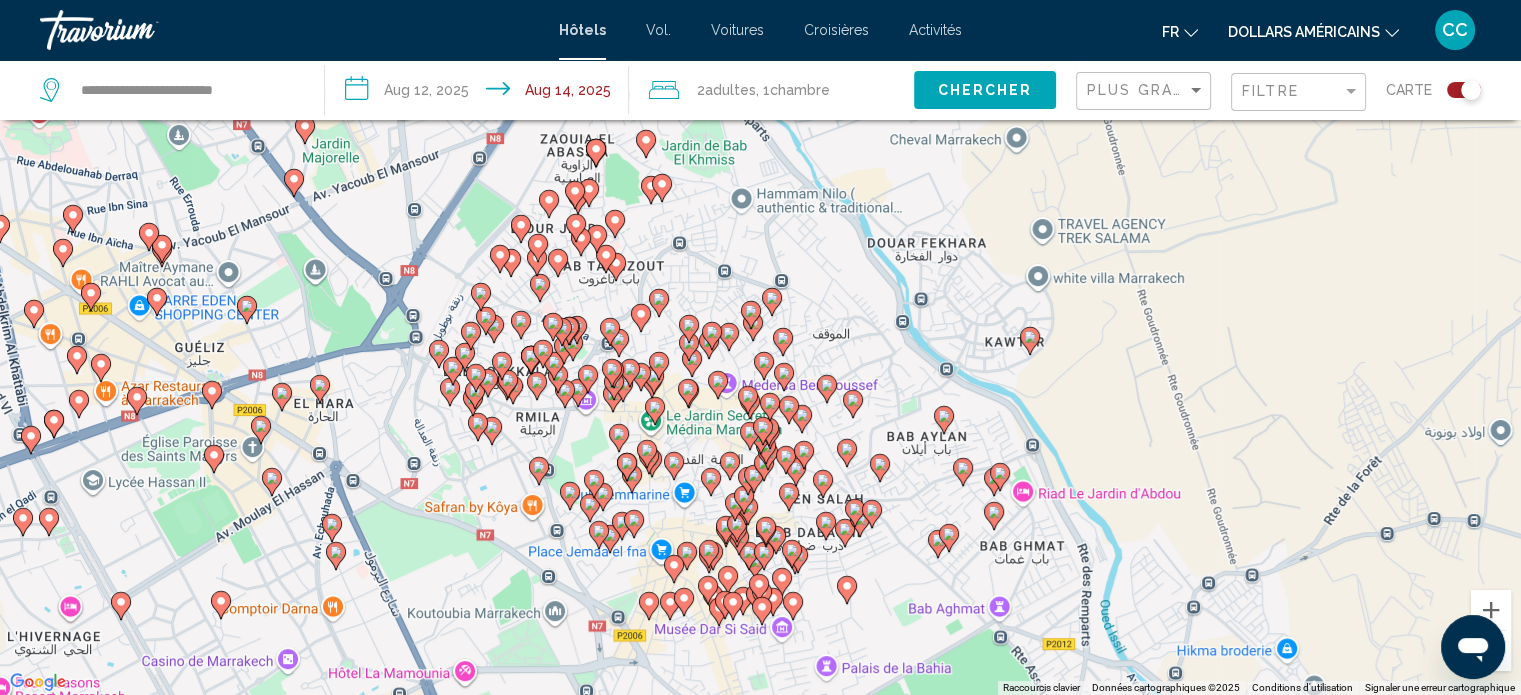 drag, startPoint x: 639, startPoint y: 452, endPoint x: 635, endPoint y: 191, distance: 261.03064 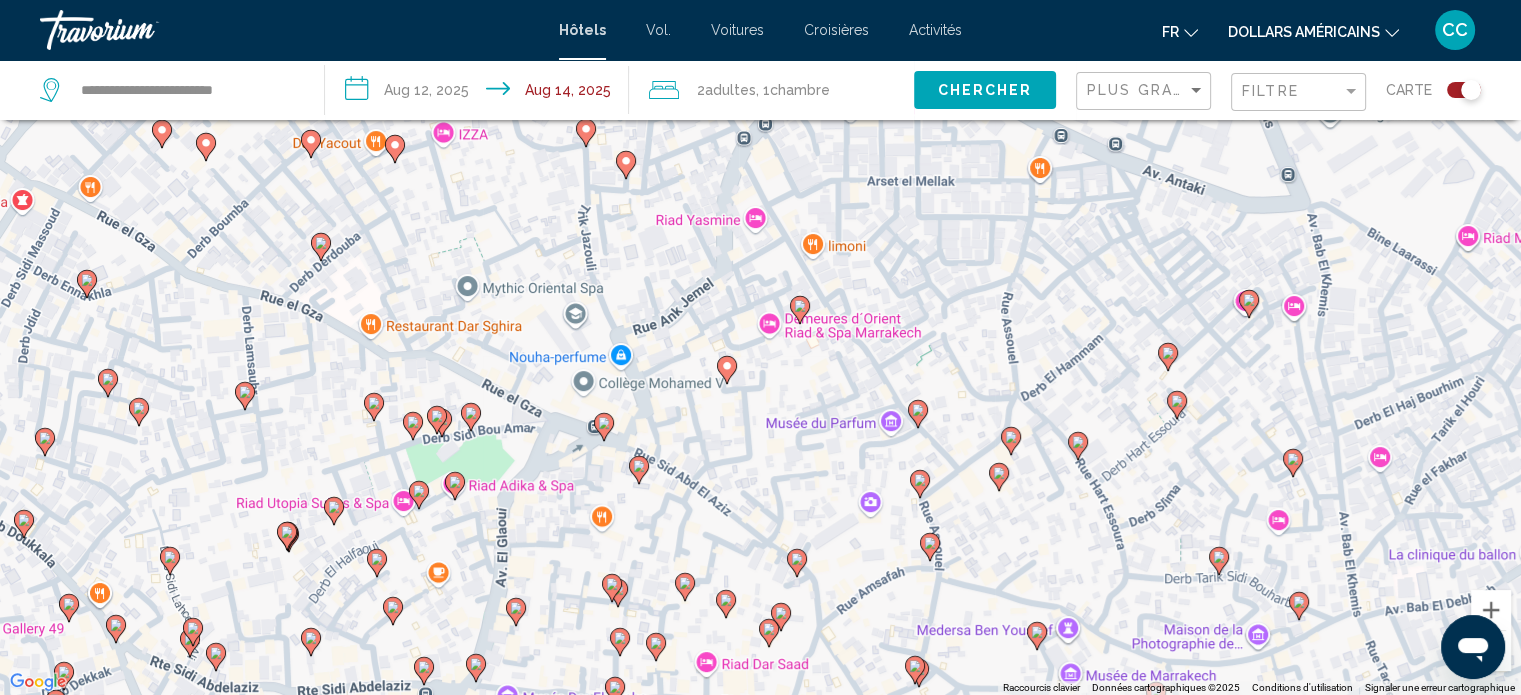 click 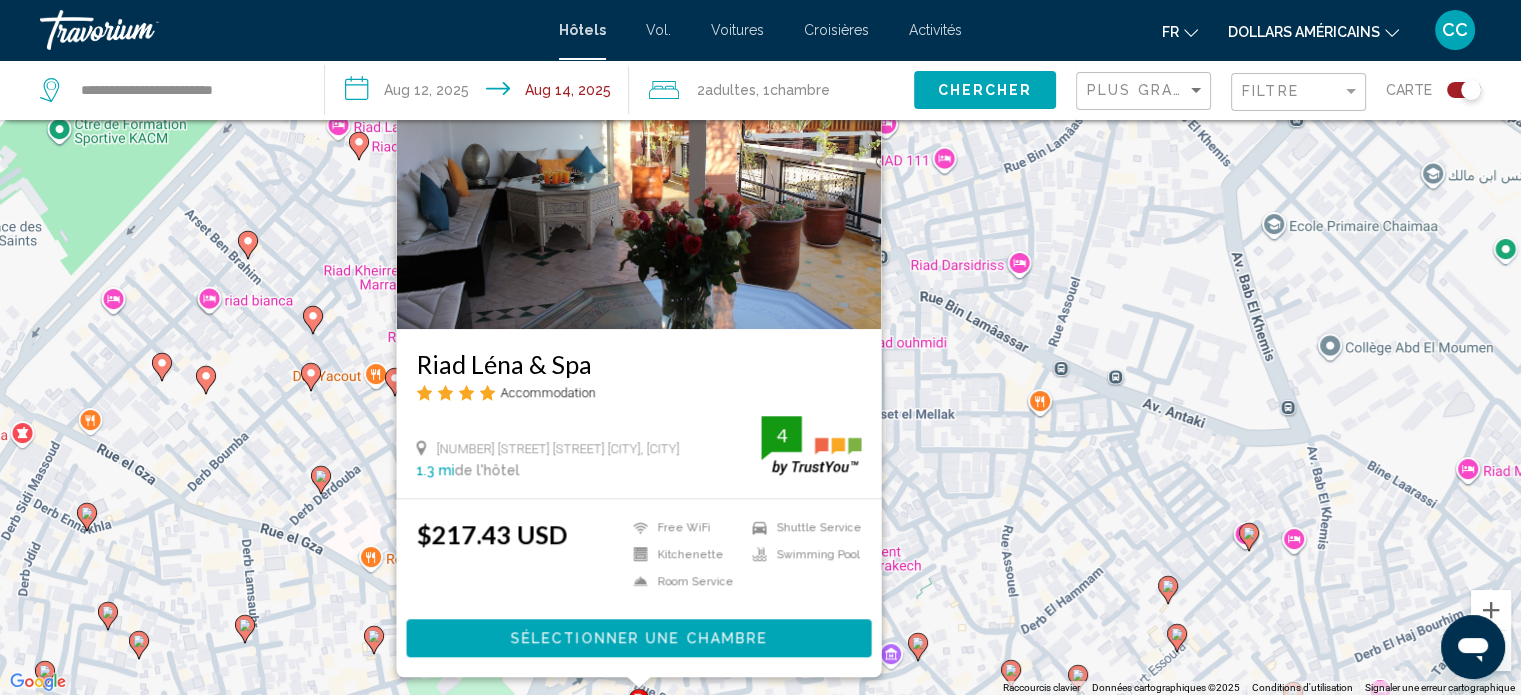 click on "Pour activer le glissement avec le clavier, appuyez sur Alt+Entrée. Une fois ce mode activé, utilisez les touches fléchées pour déplacer le repère. Pour valider le déplacement, appuyez sur Entrée. Pour annuler, appuyez sur Échap.  Riad Léna & Spa
Accommodation
[NUMBER] [STREET] [STREET] [CITY], [CITY] [NUMBER] mi  de l'hôtel [NUMBER] $217.43 USD
Free WiFi
Kitchenette
Room Service
Shuttle Service
Swimming Pool  [NUMBER]Sélectionner une chambre" at bounding box center [760, 347] 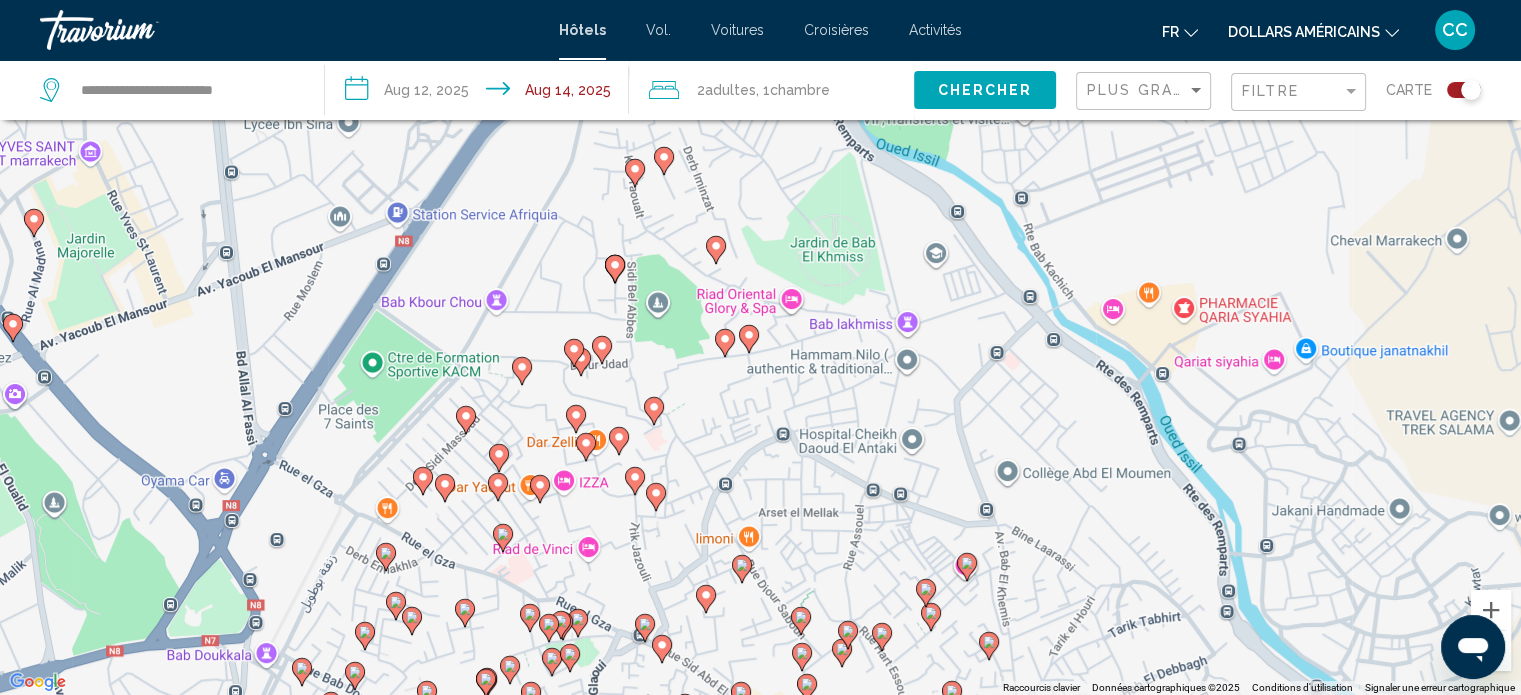 click 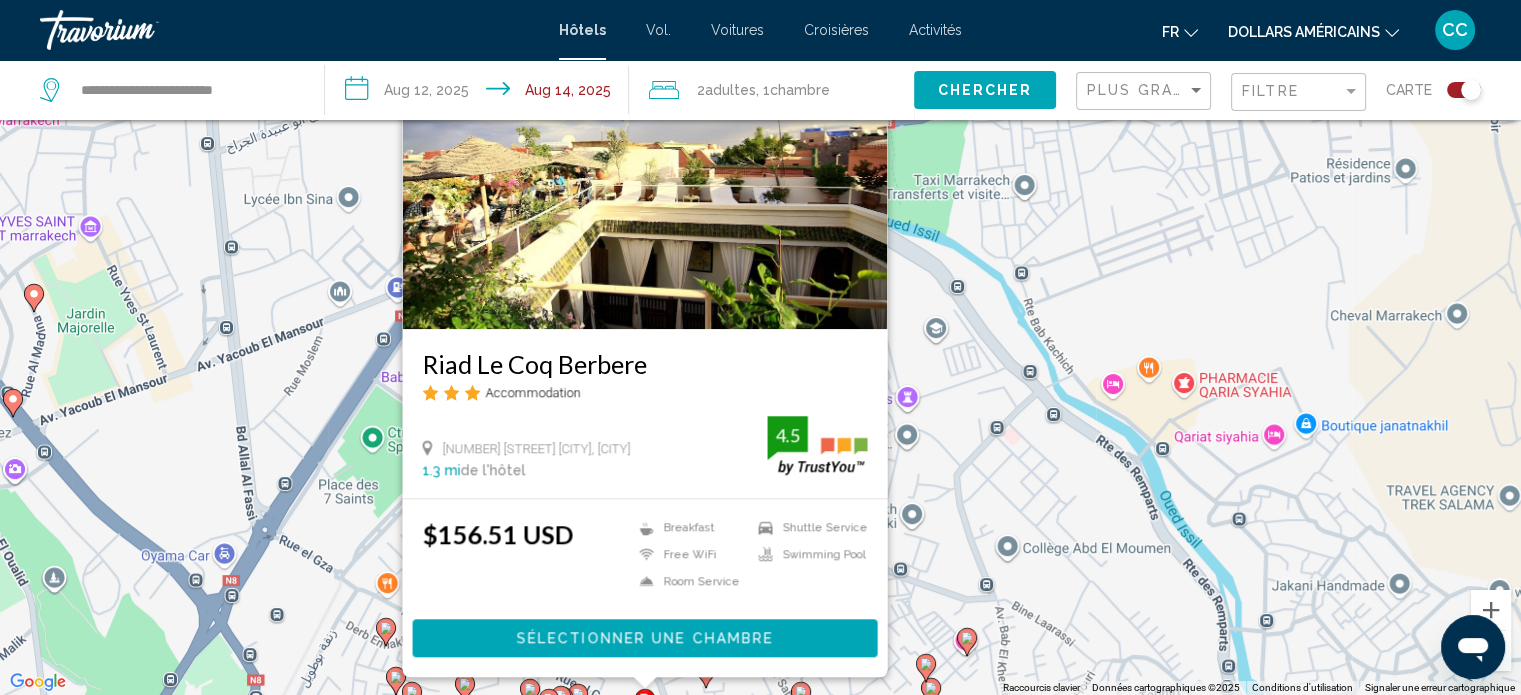 click on "Pour activer le glissement avec le clavier, appuyez sur Alt+Entrée. Une fois ce mode activé, utilisez les touches fléchées pour déplacer le repère. Pour valider le déplacement, appuyez sur Entrée. Pour annuler, appuyez sur Échap.  Riad Le Coq Berbere
Accommodation
[NUMBER] [STREET] [CITY] [NUMBER] mi  de l'hôtel [NUMBER].5 $156.51 USD
Breakfast
Free WiFi
Room Service
Shuttle Service
Swimming Pool  [NUMBER].5Sélectionner une chambre" at bounding box center (760, 347) 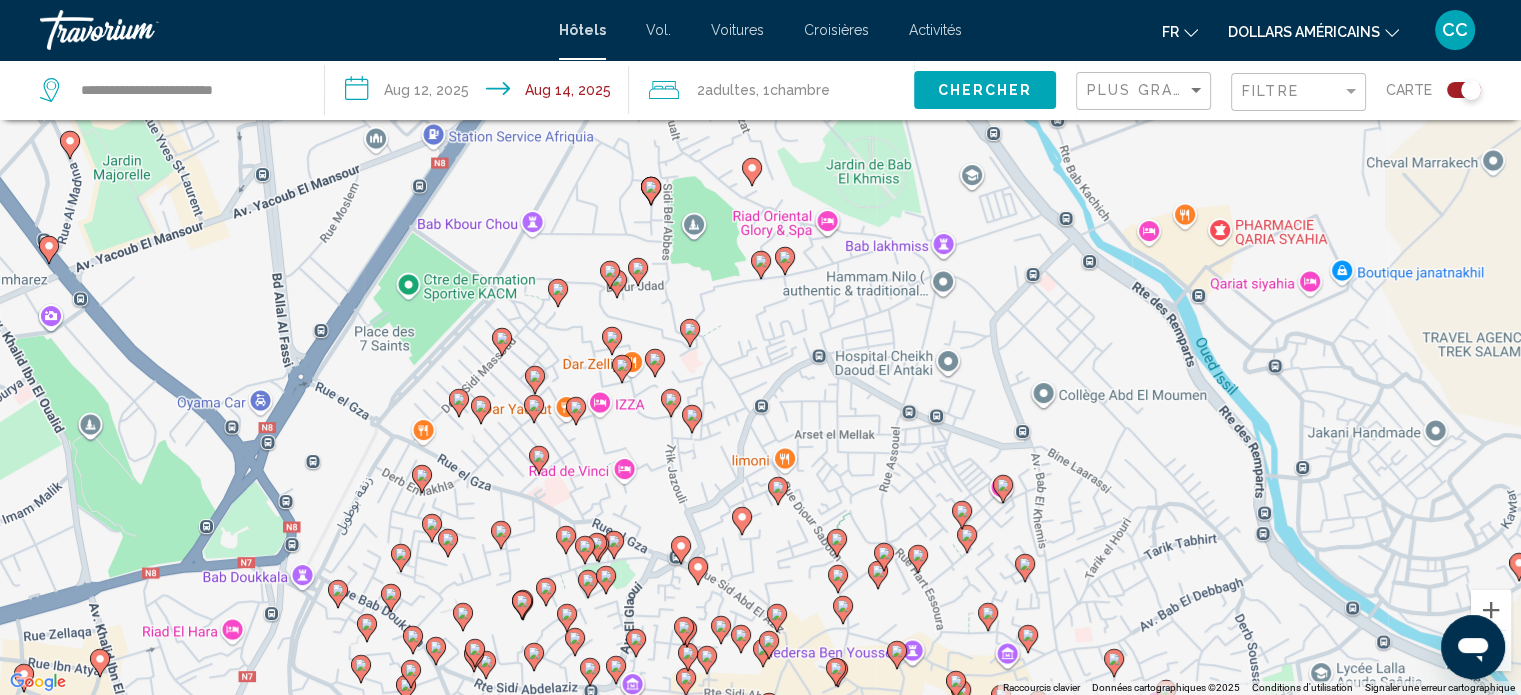 drag, startPoint x: 697, startPoint y: 559, endPoint x: 733, endPoint y: 403, distance: 160.09998 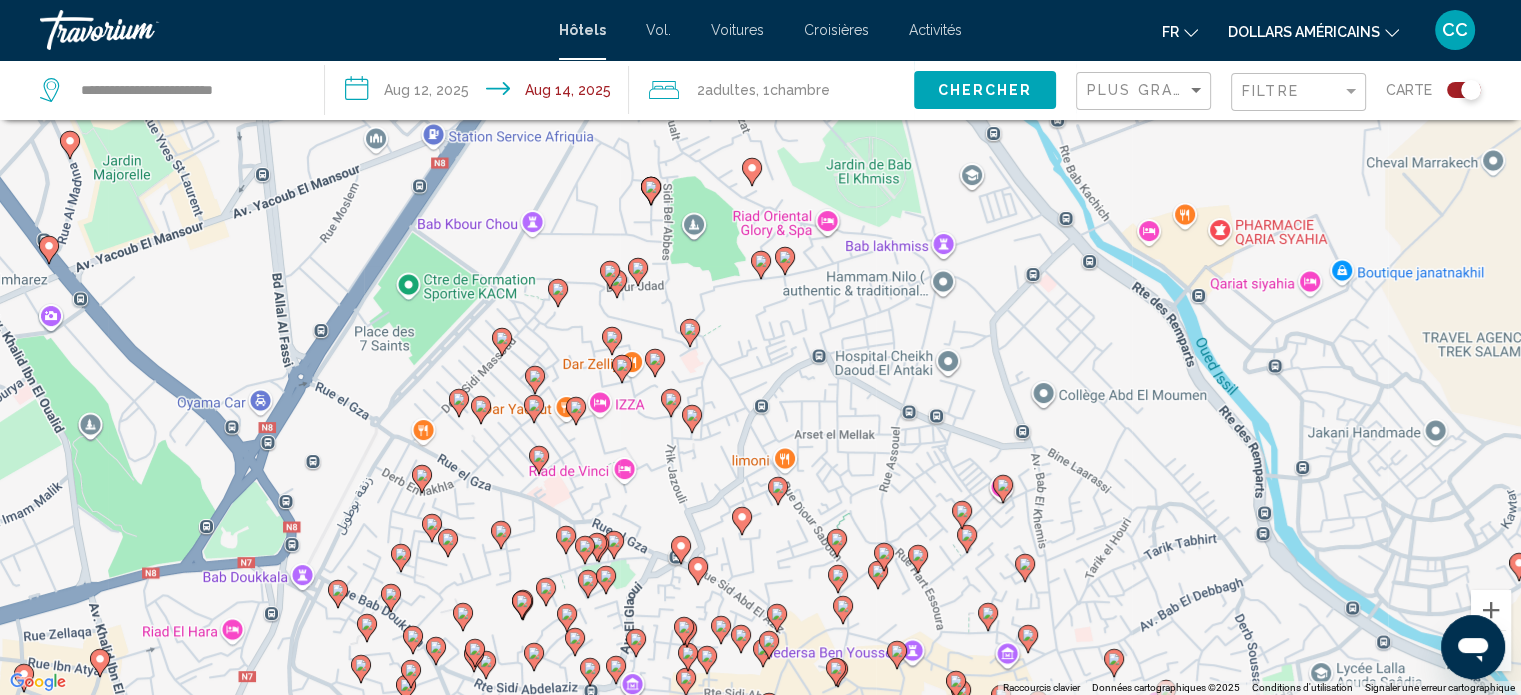 click 